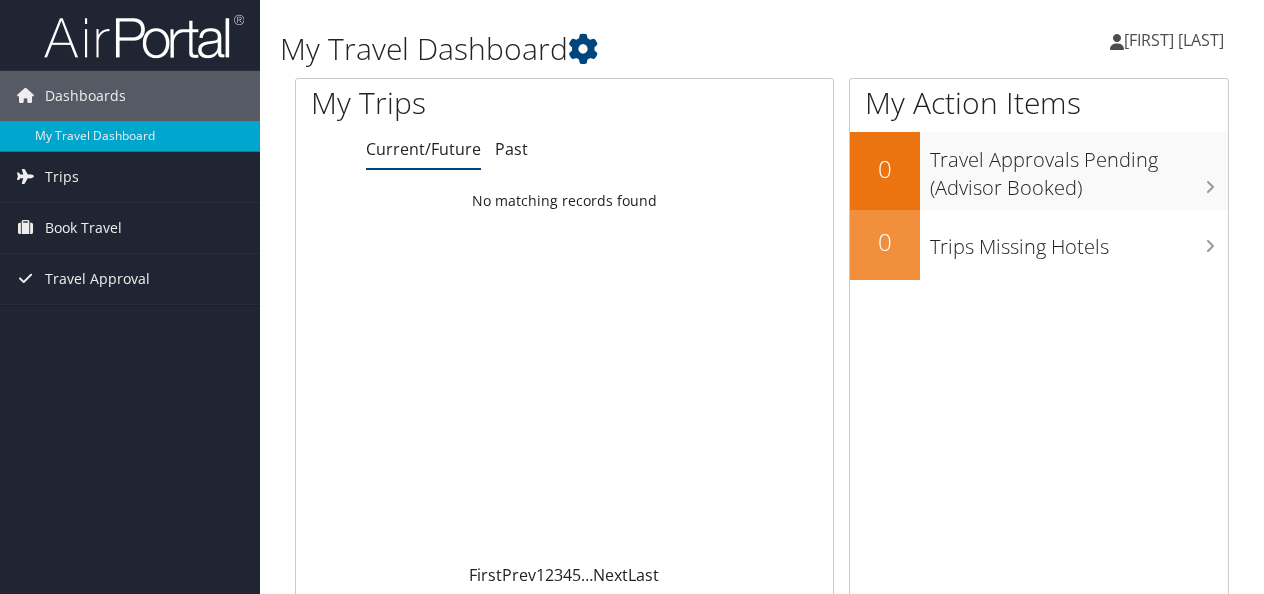 scroll, scrollTop: 0, scrollLeft: 0, axis: both 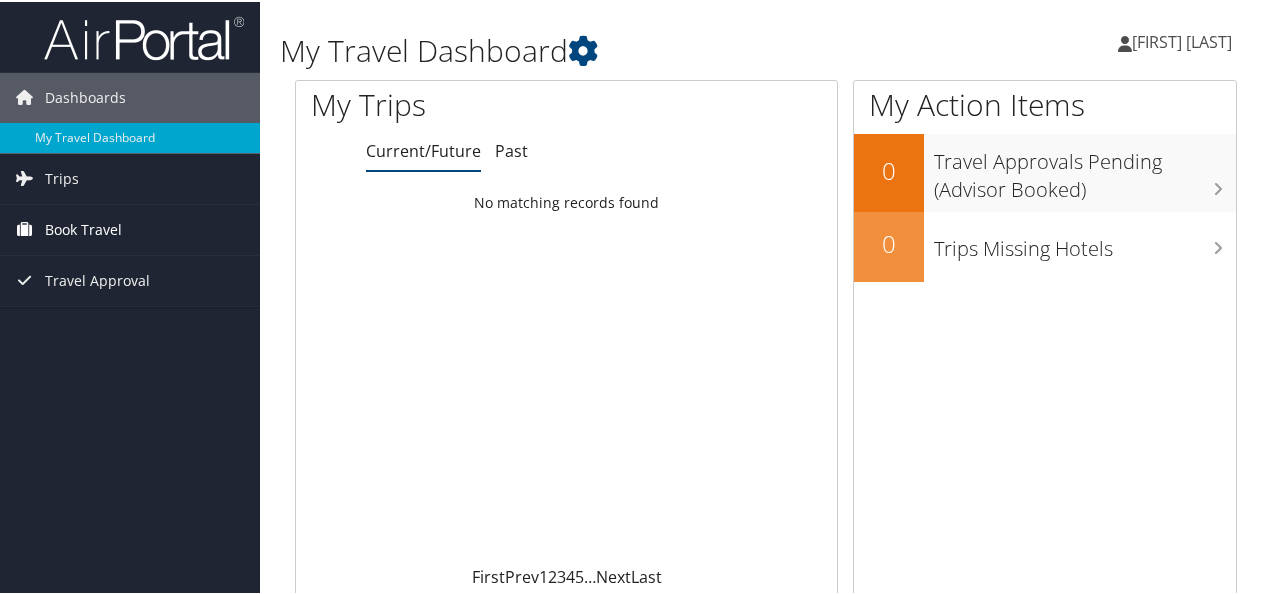 click on "Book Travel" at bounding box center (130, 228) 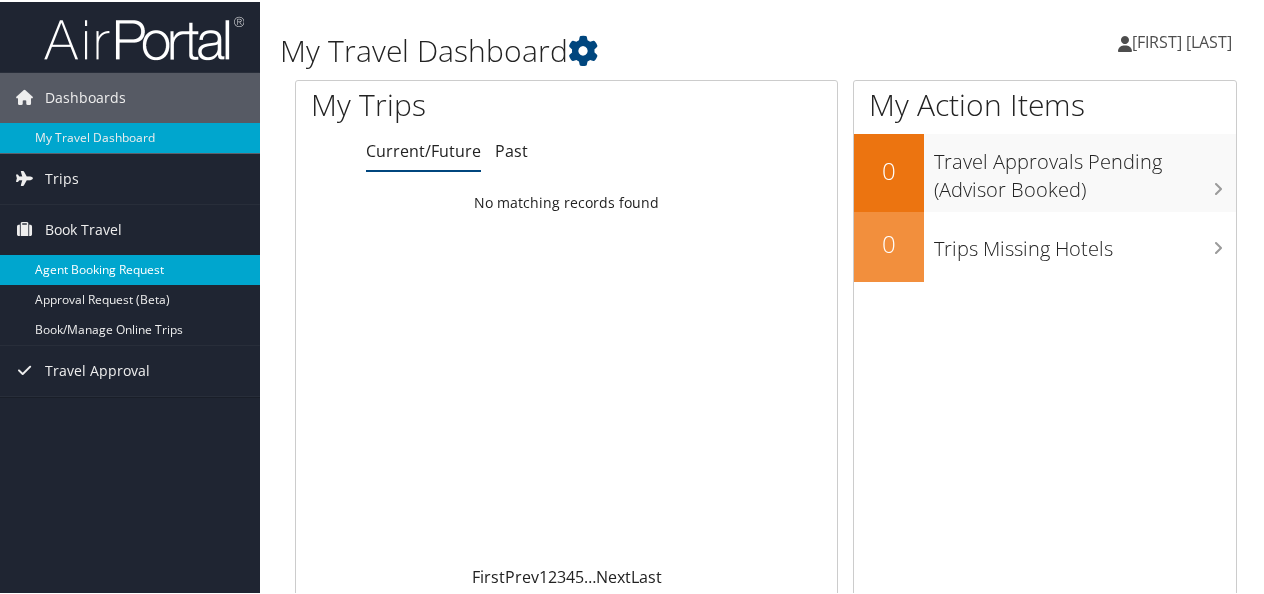 click on "Agent Booking Request" at bounding box center [130, 268] 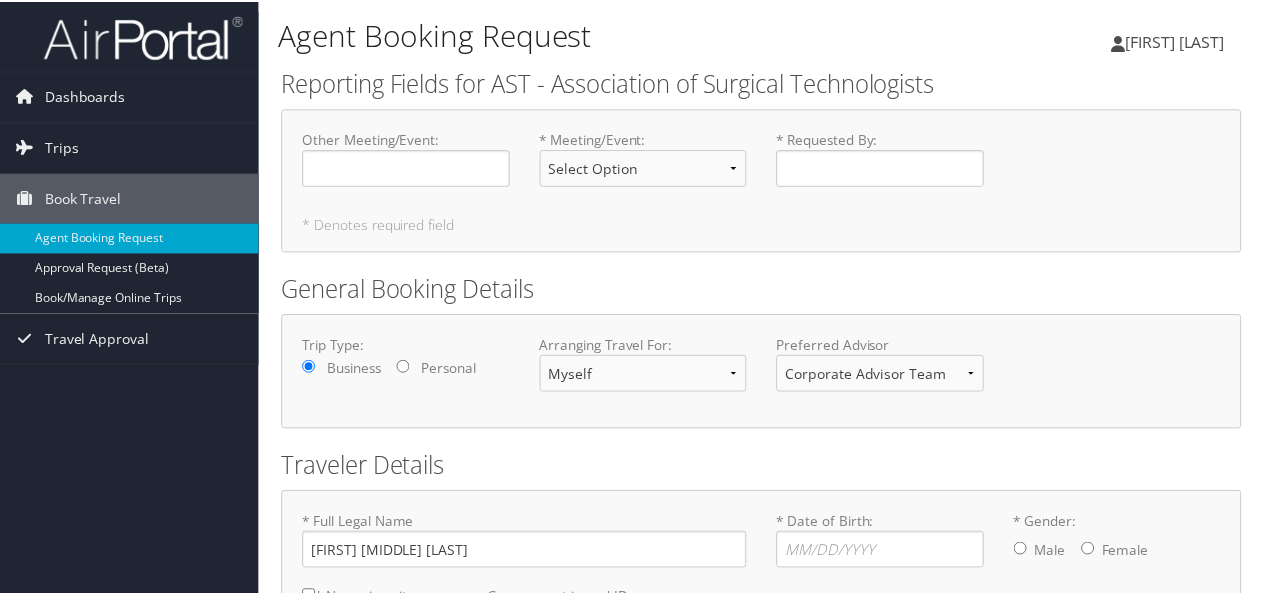 scroll, scrollTop: 0, scrollLeft: 0, axis: both 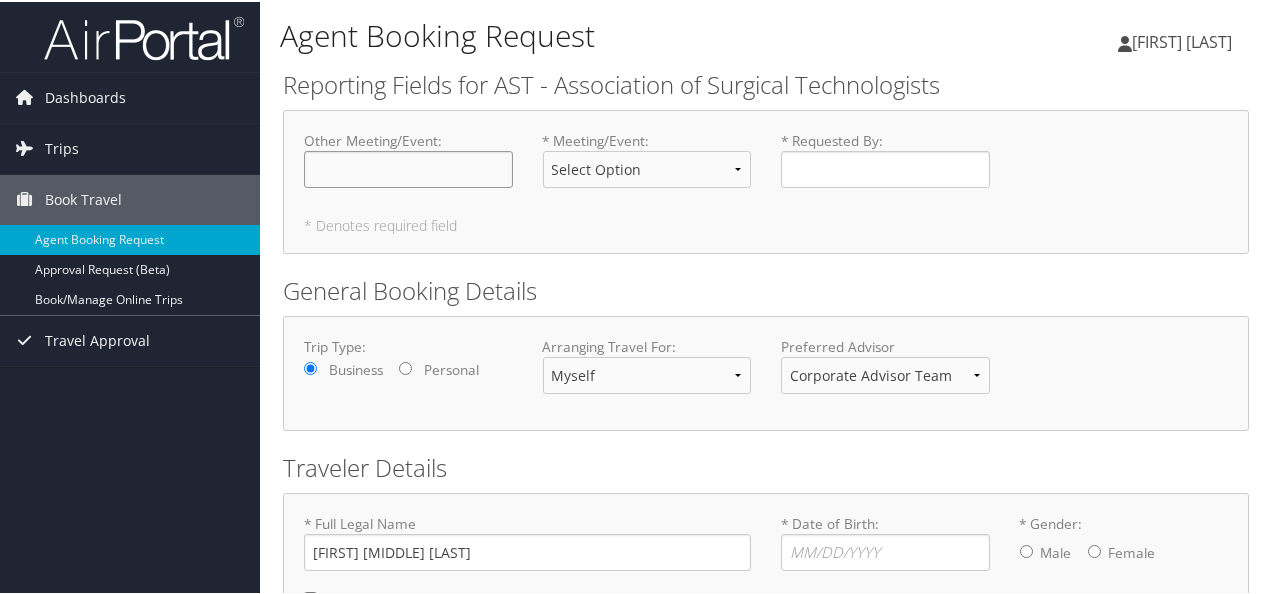 click on "Other Meeting/Event : Required" 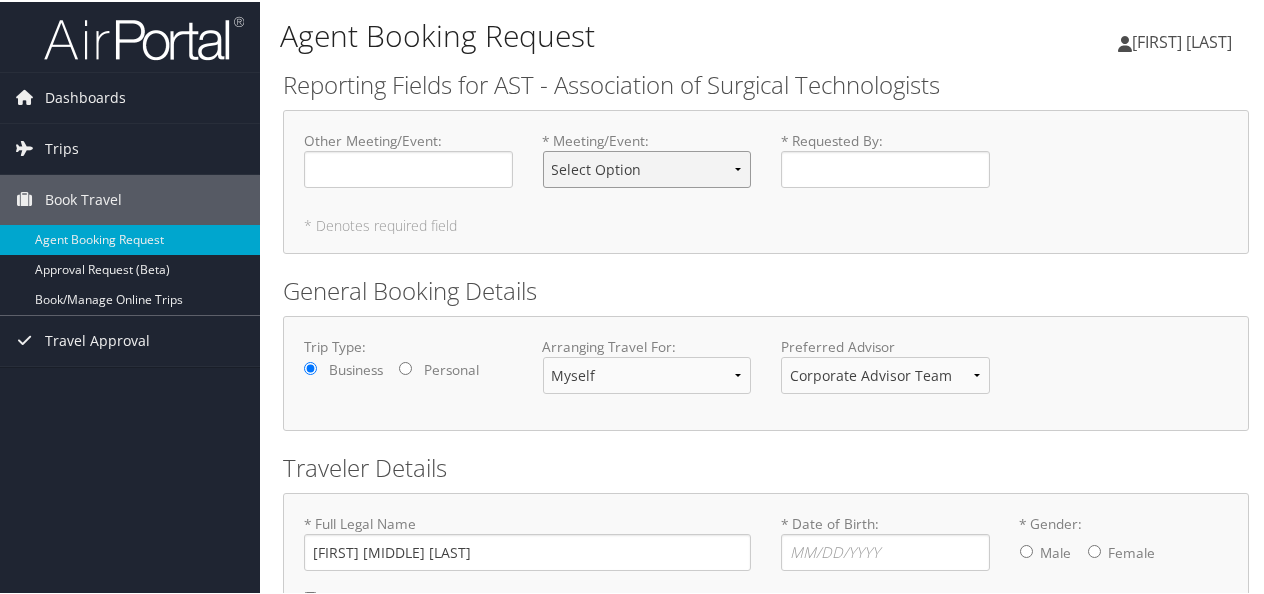 click on "Select Option ASA BOD Meeting AST BOD Meeting Annual Conference Education (EPSC) Committee Meeting Educator's Conference Other SALC Meeting State Assembly Meeting" at bounding box center [647, 167] 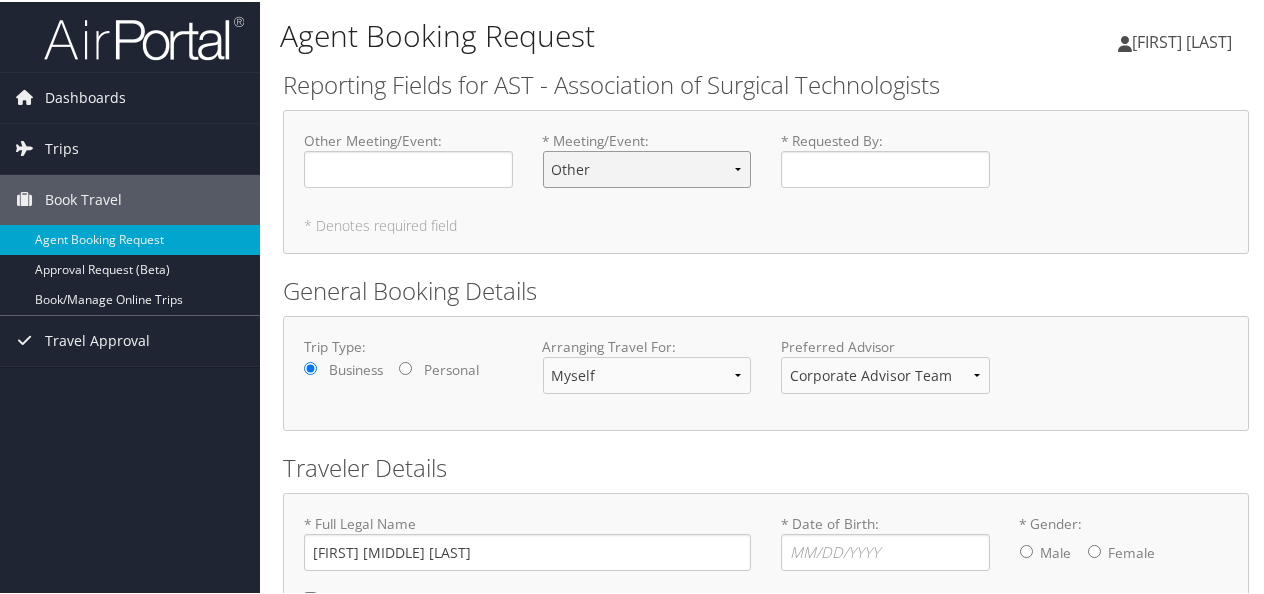 click on "Select Option ASA BOD Meeting AST BOD Meeting Annual Conference Education (EPSC) Committee Meeting Educator's Conference Other SALC Meeting State Assembly Meeting" at bounding box center (647, 167) 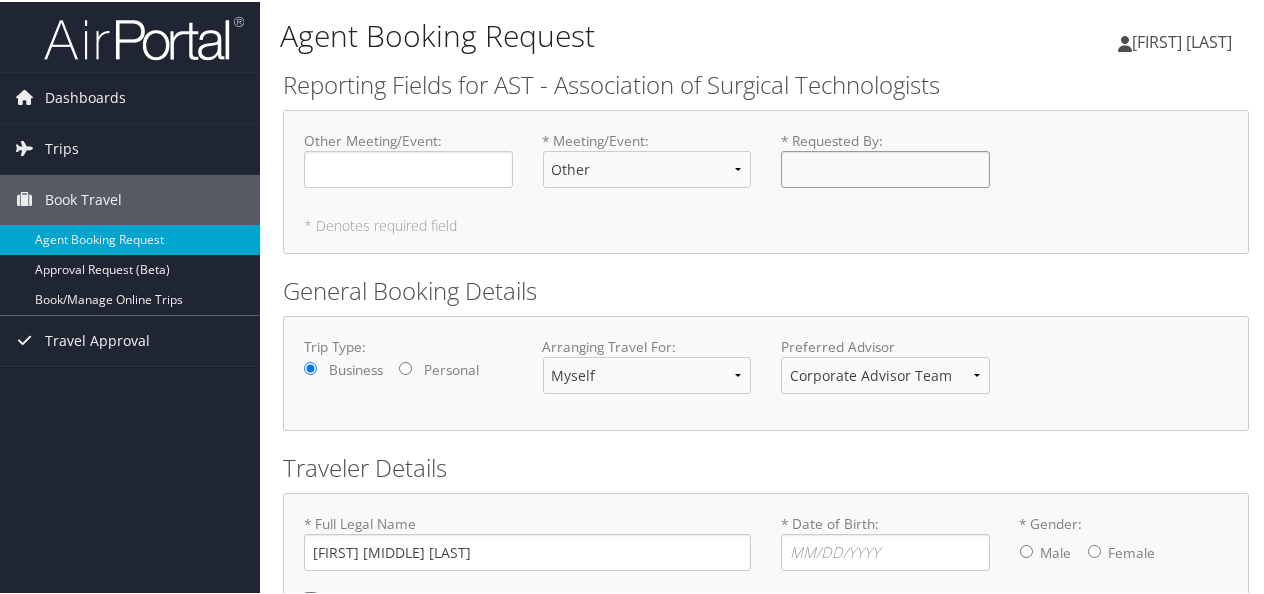 click on "*   Requested By : Required" at bounding box center (885, 167) 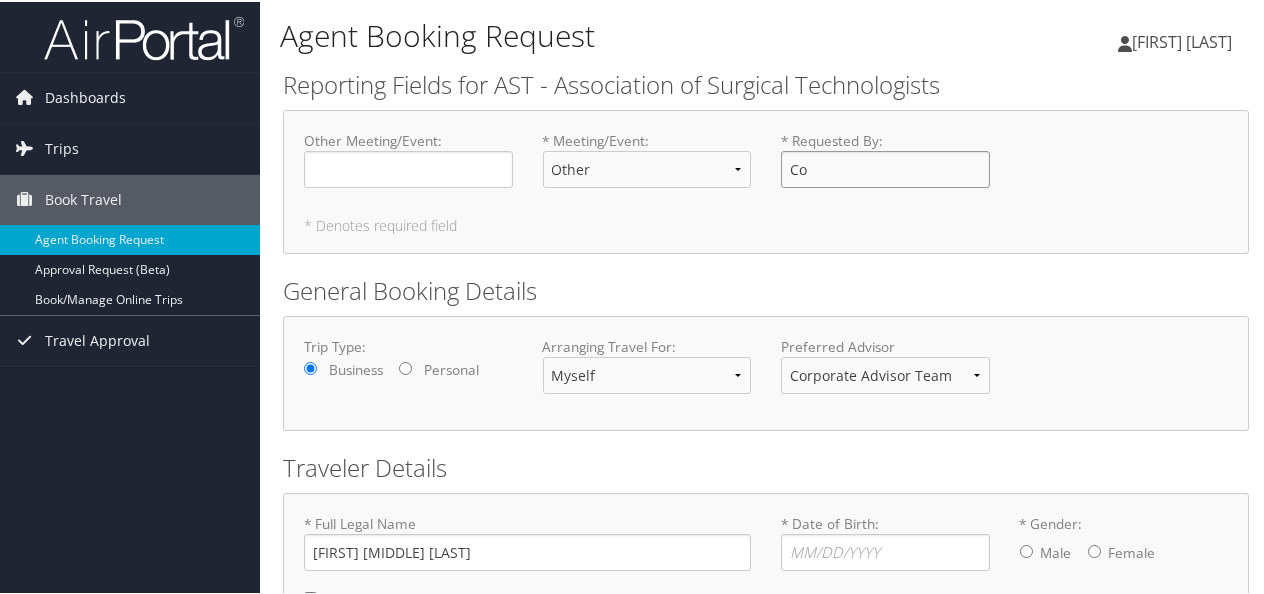 type on "C" 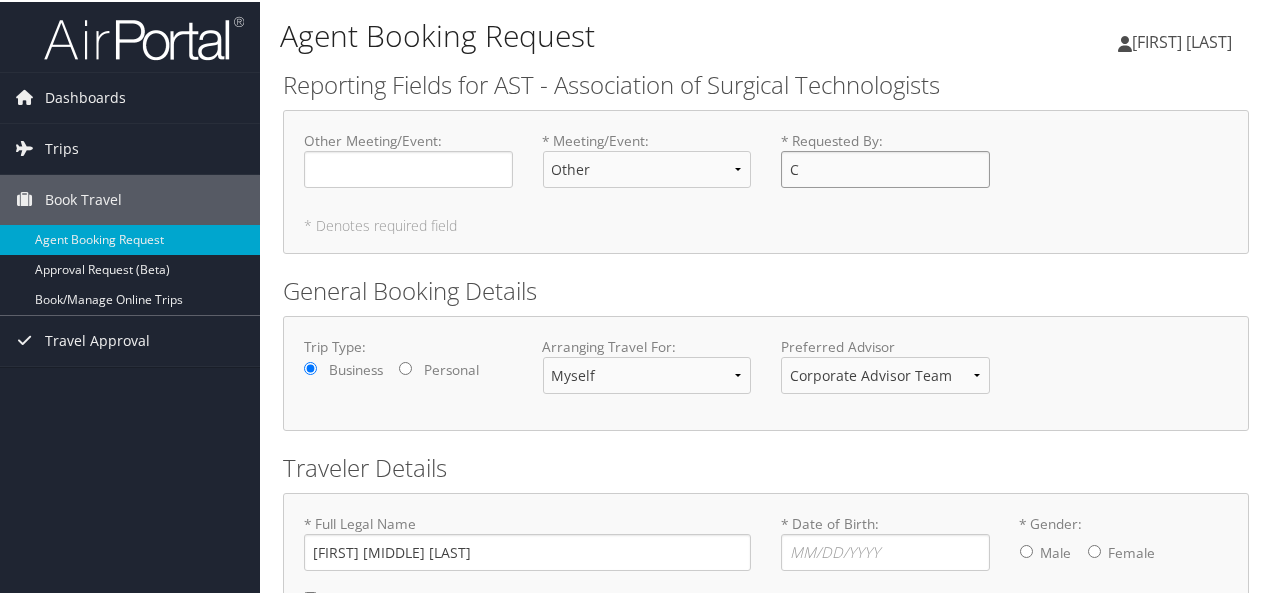 type 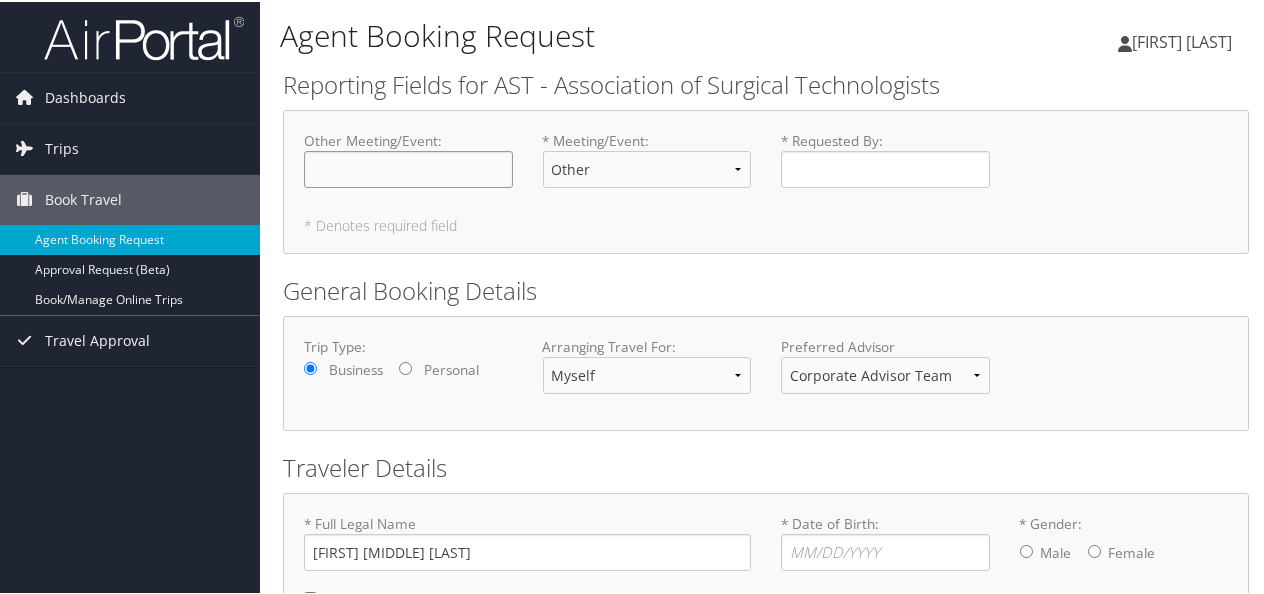 click on "Other Meeting/Event : Required" 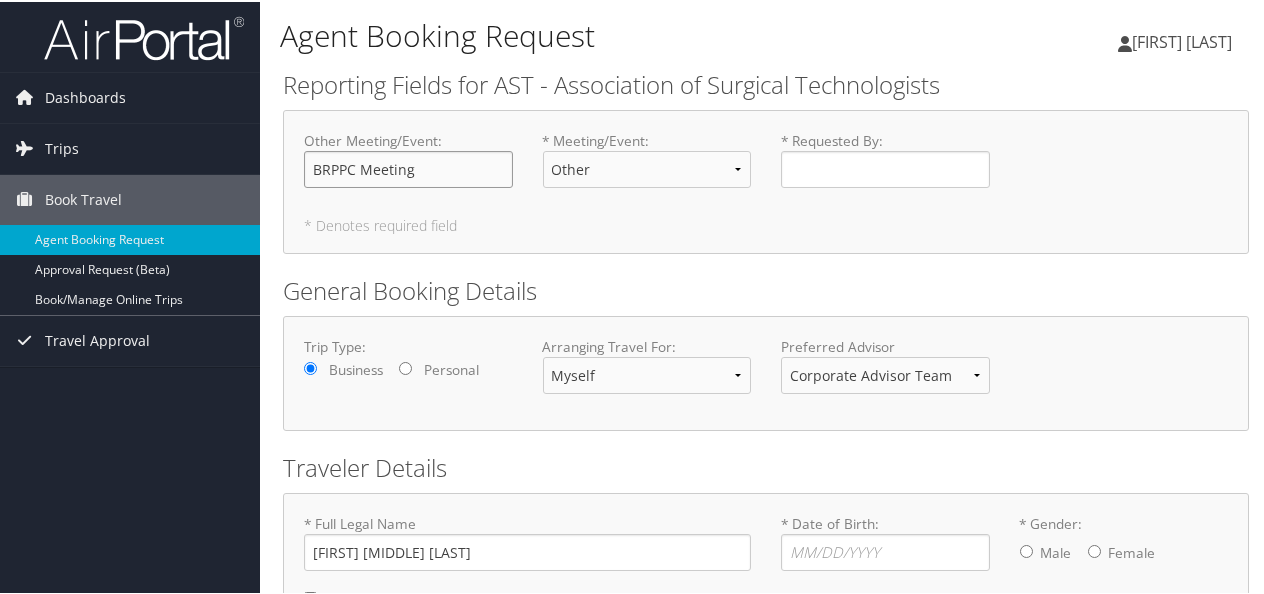 type on "BRPPC Meeting" 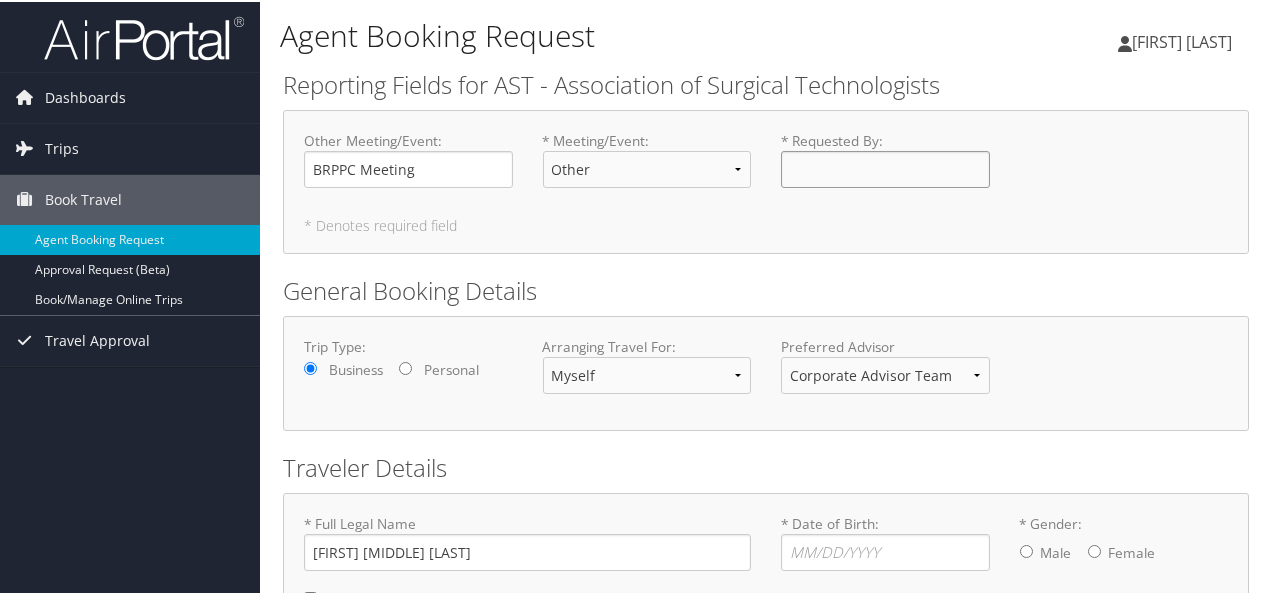 click on "*   Requested By : Required" at bounding box center [885, 167] 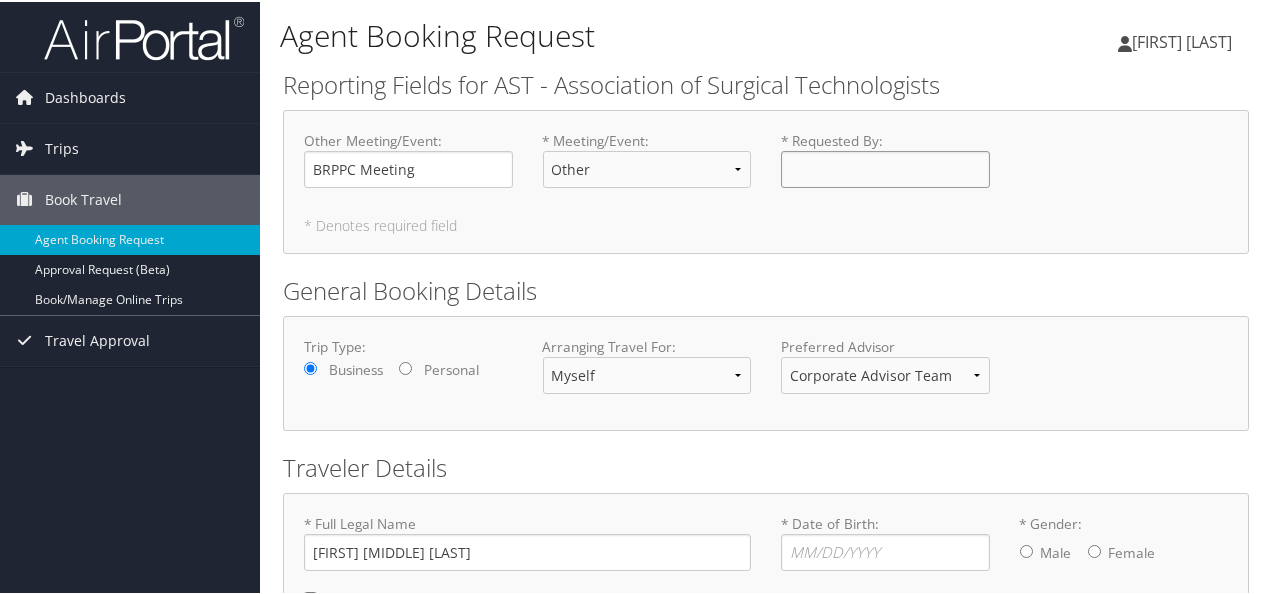 type on "BRPPC" 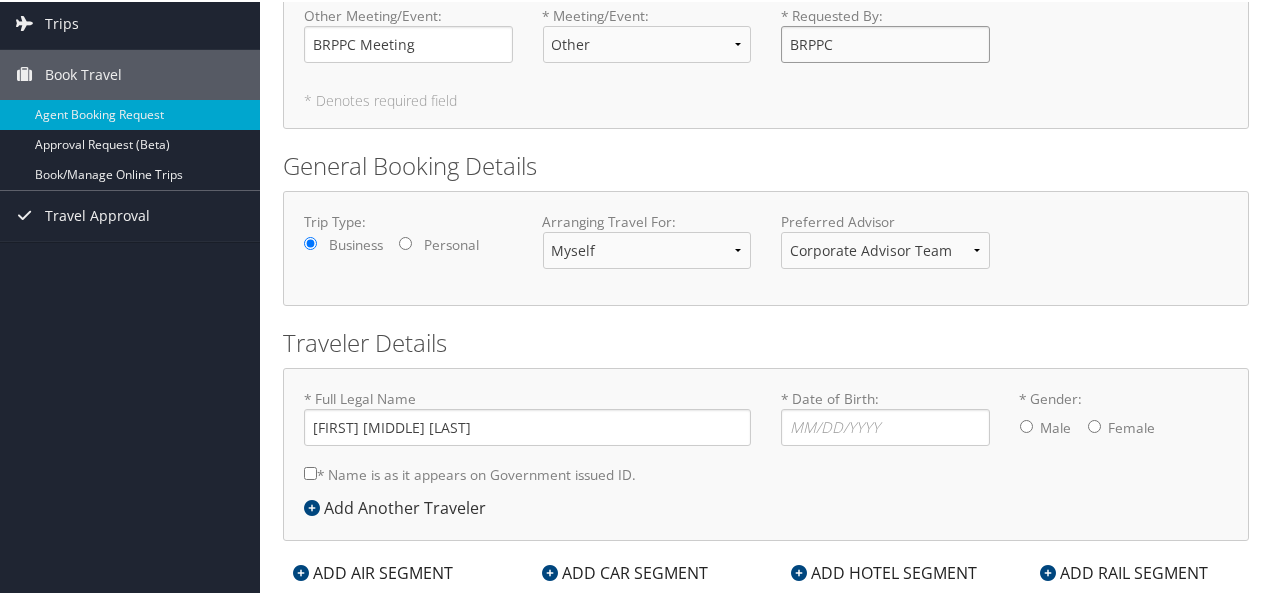 scroll, scrollTop: 172, scrollLeft: 0, axis: vertical 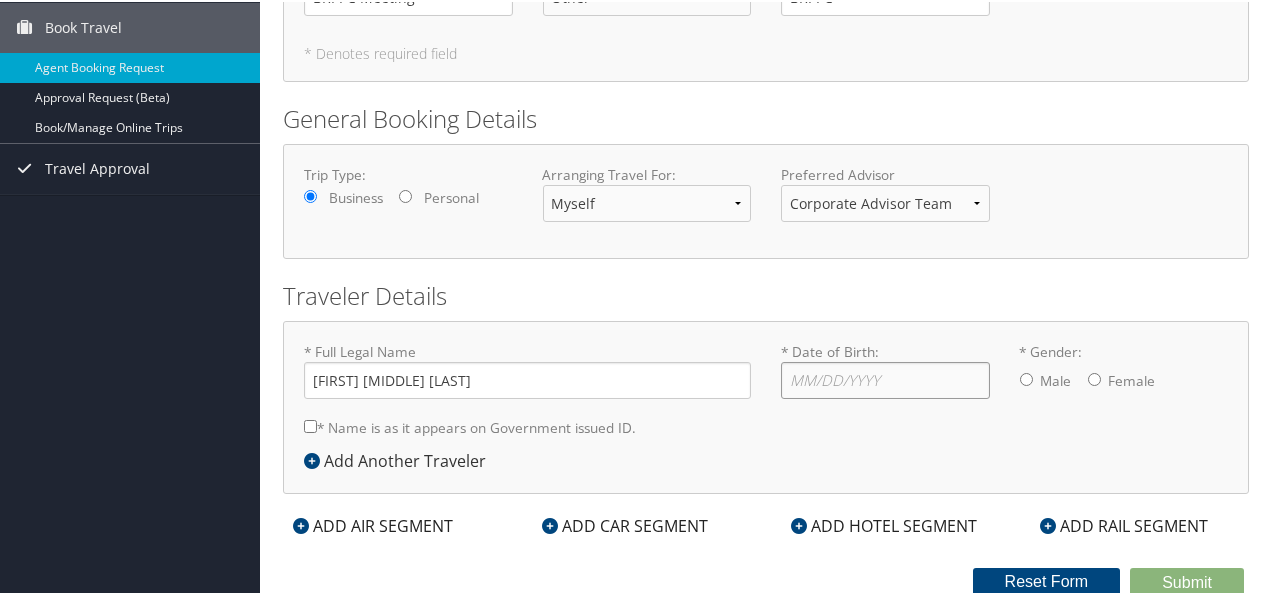 click on "* Date of Birth: Invalid Date" at bounding box center (885, 378) 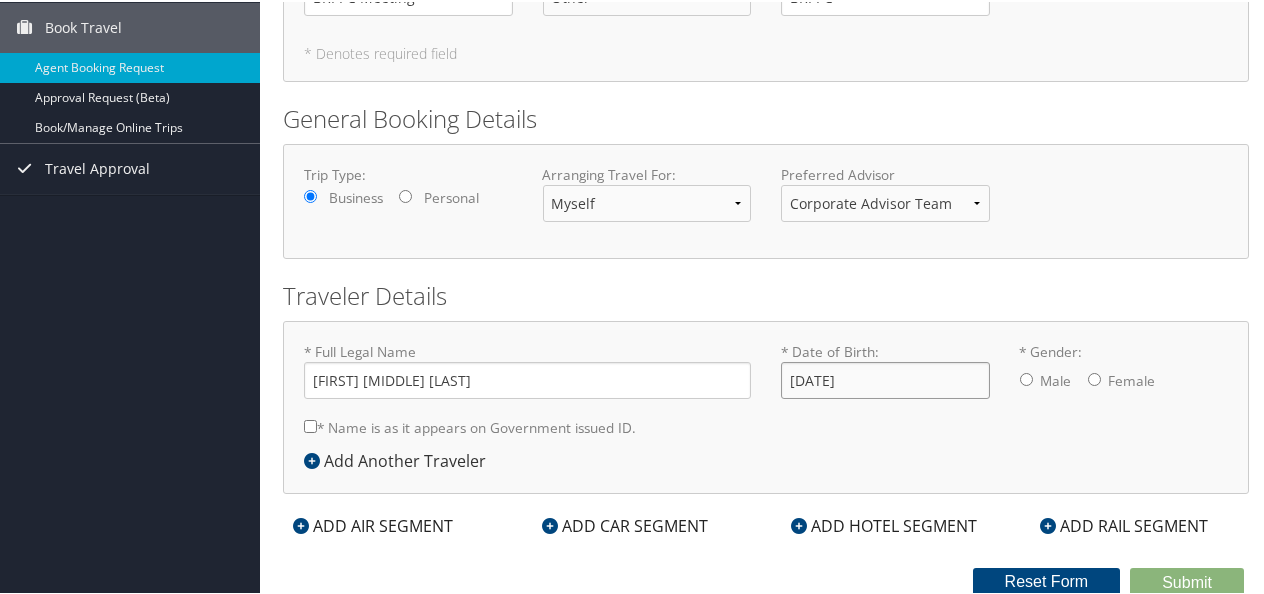 type on "[DATE]" 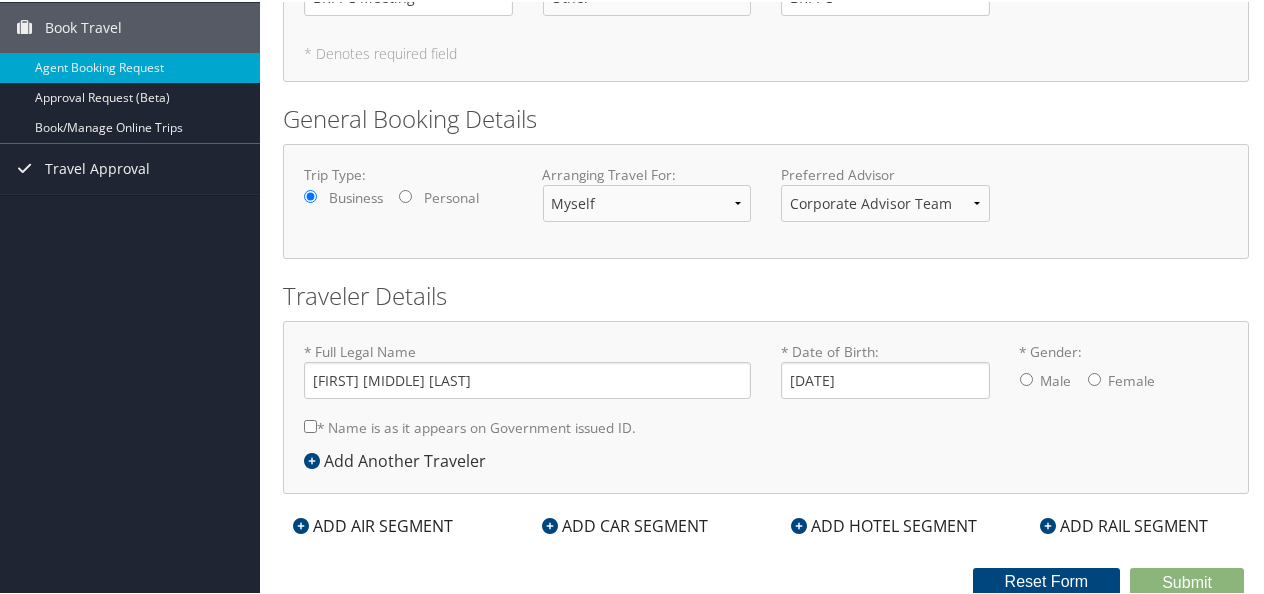 click on "* Gender:  Male Female" at bounding box center [1094, 377] 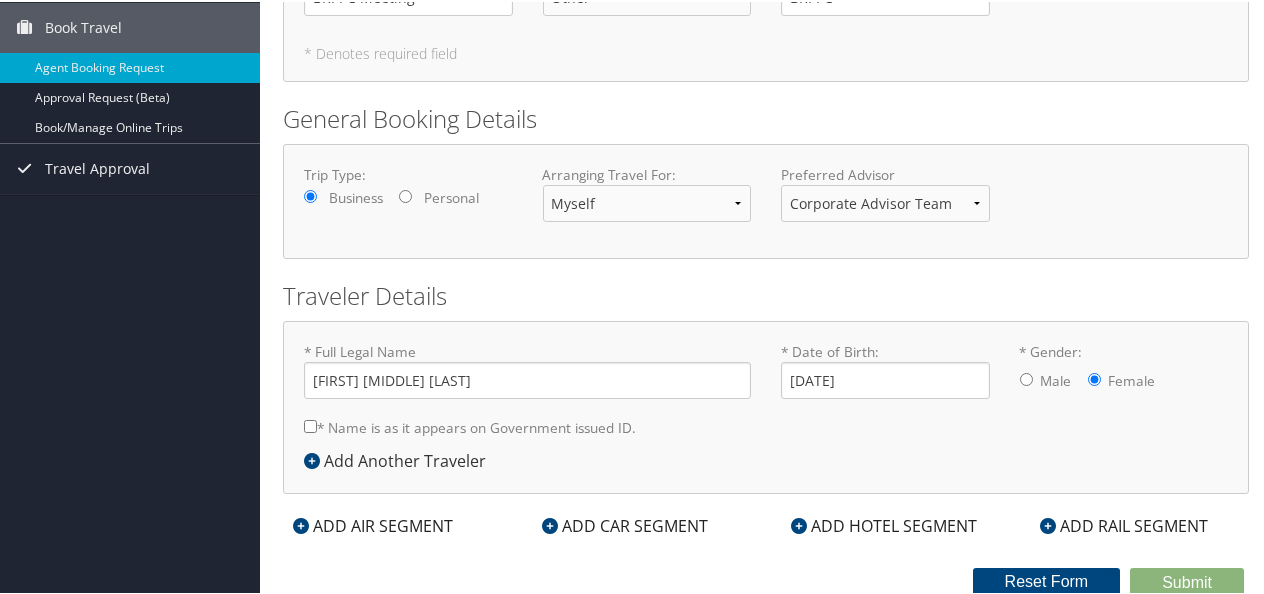 click on "ADD AIR SEGMENT" at bounding box center (373, 524) 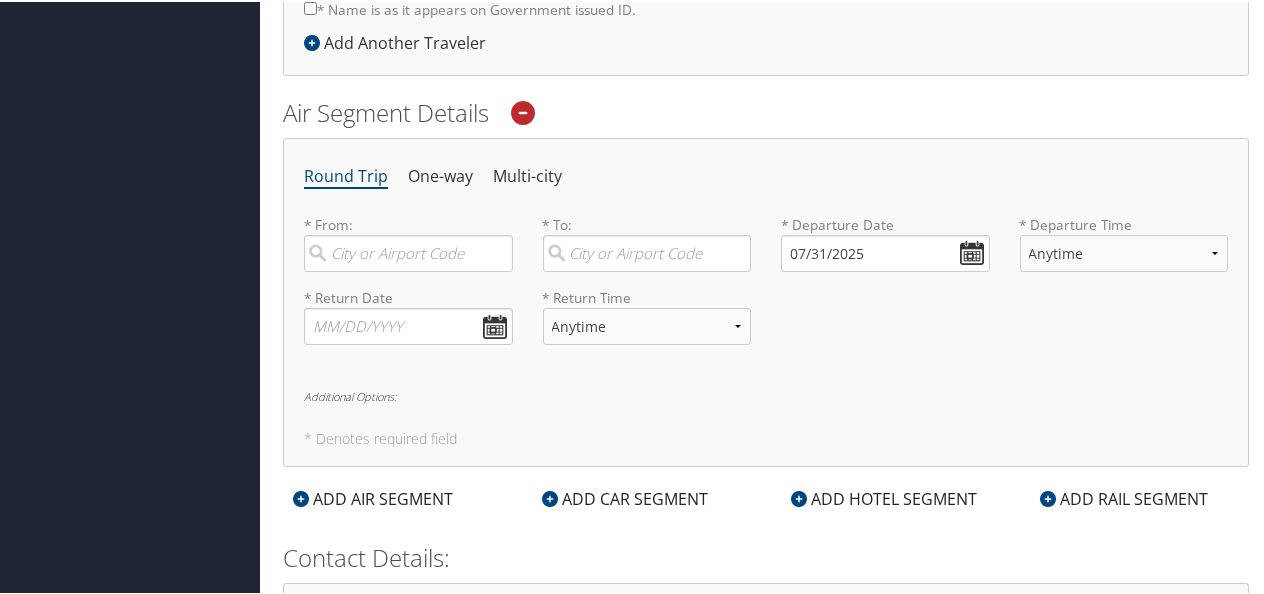 scroll, scrollTop: 655, scrollLeft: 0, axis: vertical 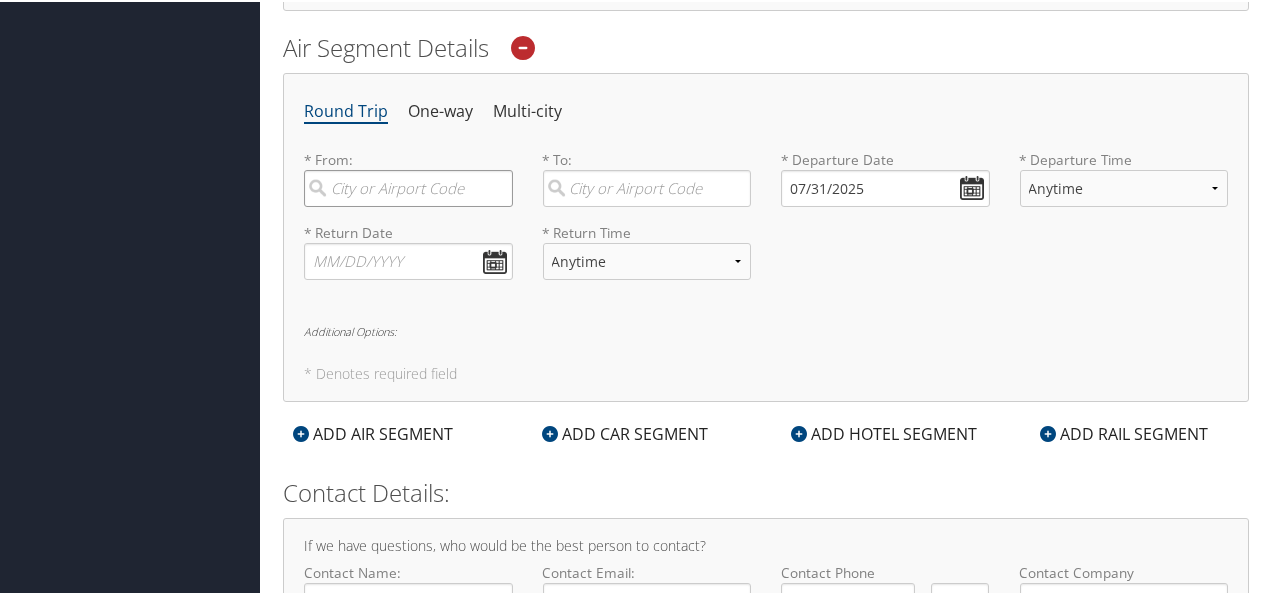click at bounding box center (408, 186) 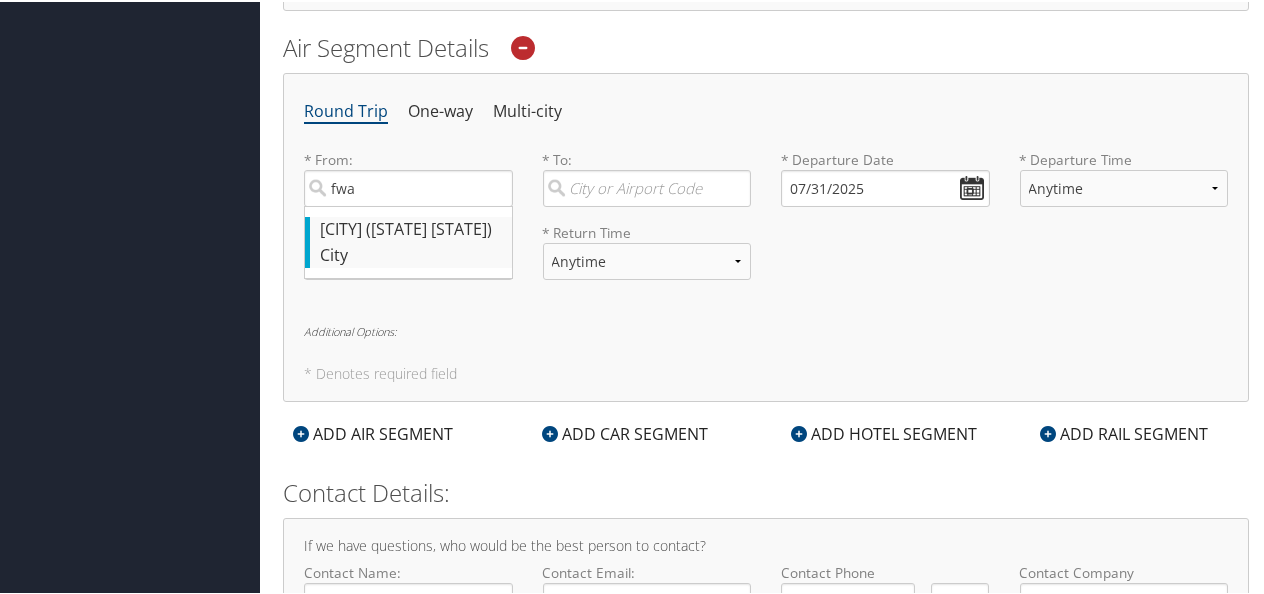 click on "[CITY] ([CITY] [STATE])" at bounding box center (411, 228) 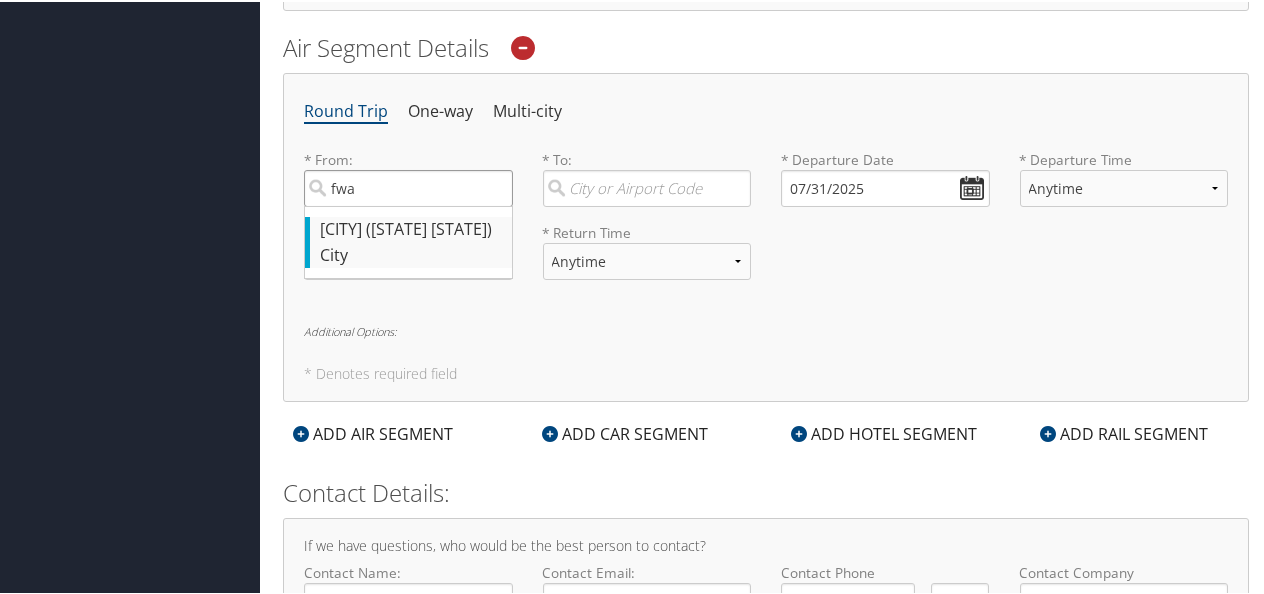 click on "fwa" at bounding box center [408, 186] 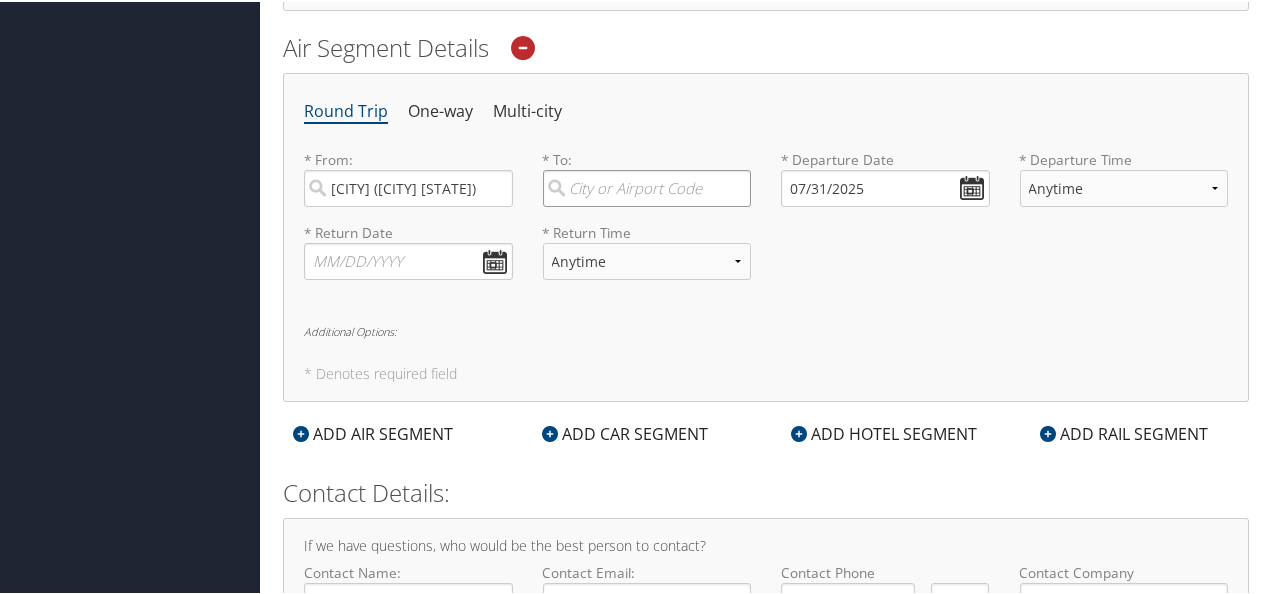 click at bounding box center [647, 186] 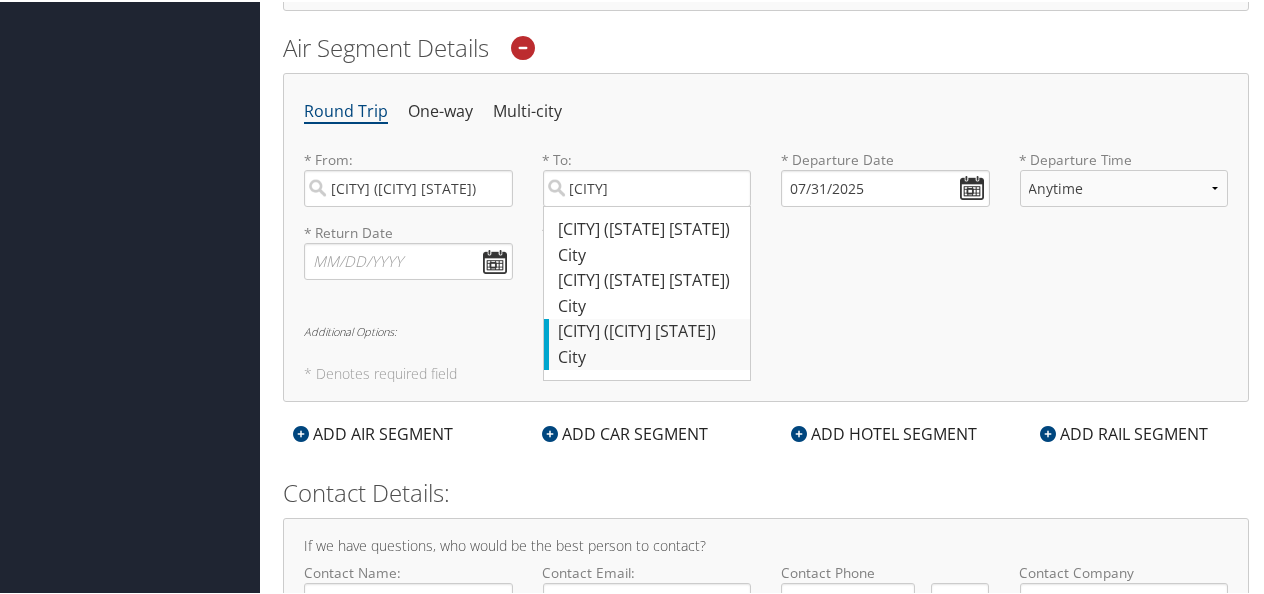click on "[CITY] ([CITY] [STATE])" at bounding box center [650, 330] 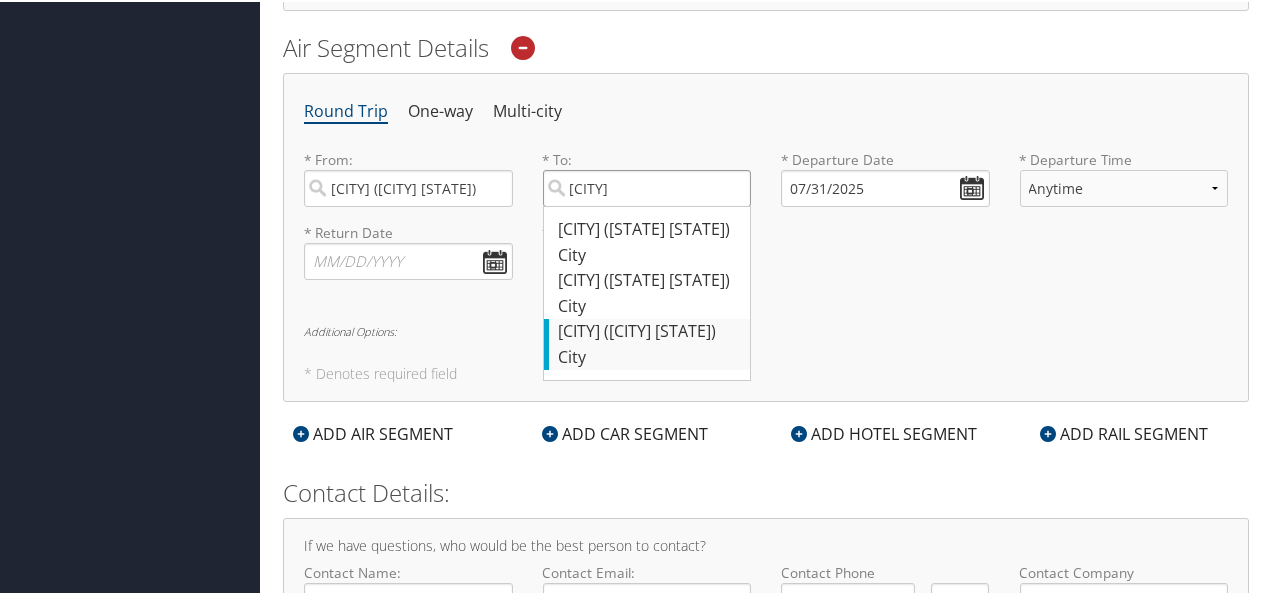 click on "[CITY]" at bounding box center [647, 186] 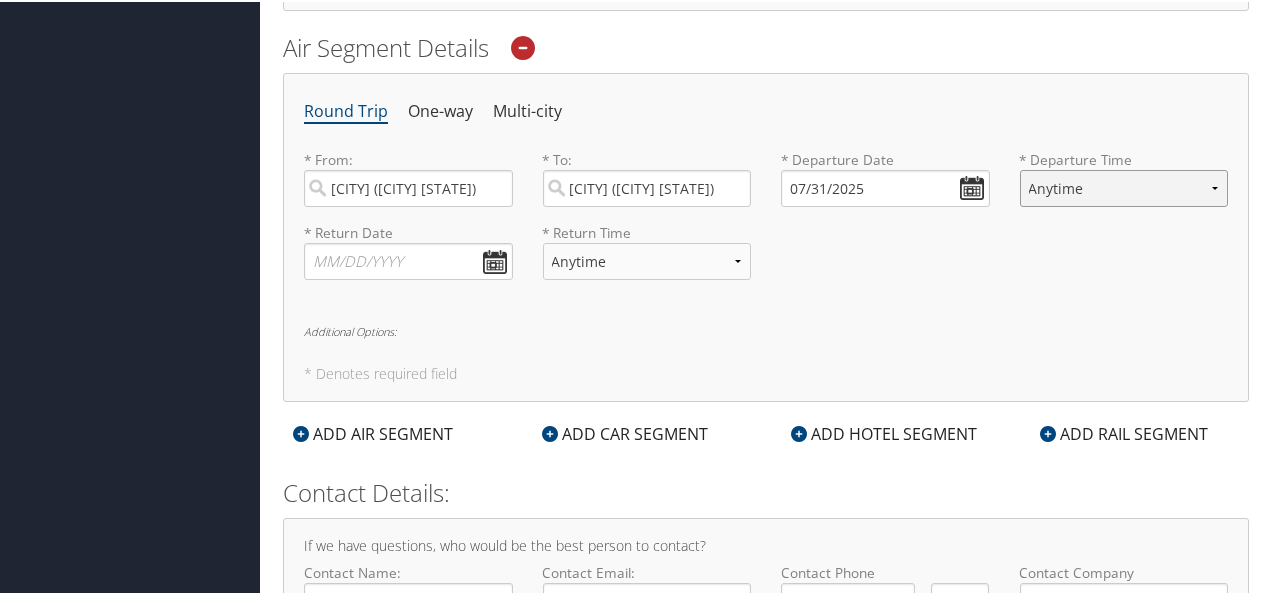 click on "Anytime Early Morning (5AM-7AM) Morning (7AM-12PM) Afternoon (12PM-5PM) Evening (5PM-10PM) Red Eye (10PM-5AM)  12:00 AM   1:00 AM   2:00 AM   3:00 AM   4:00 AM   5:00 AM   6:00 AM   7:00 AM   8:00 AM   9:00 AM   10:00 AM   11:00 AM   12:00 PM (Noon)   1:00 PM   2:00 PM   3:00 PM   4:00 PM   5:00 PM   6:00 PM   7:00 PM   8:00 PM   9:00 PM   10:00 PM   11:00 PM" at bounding box center (1124, 186) 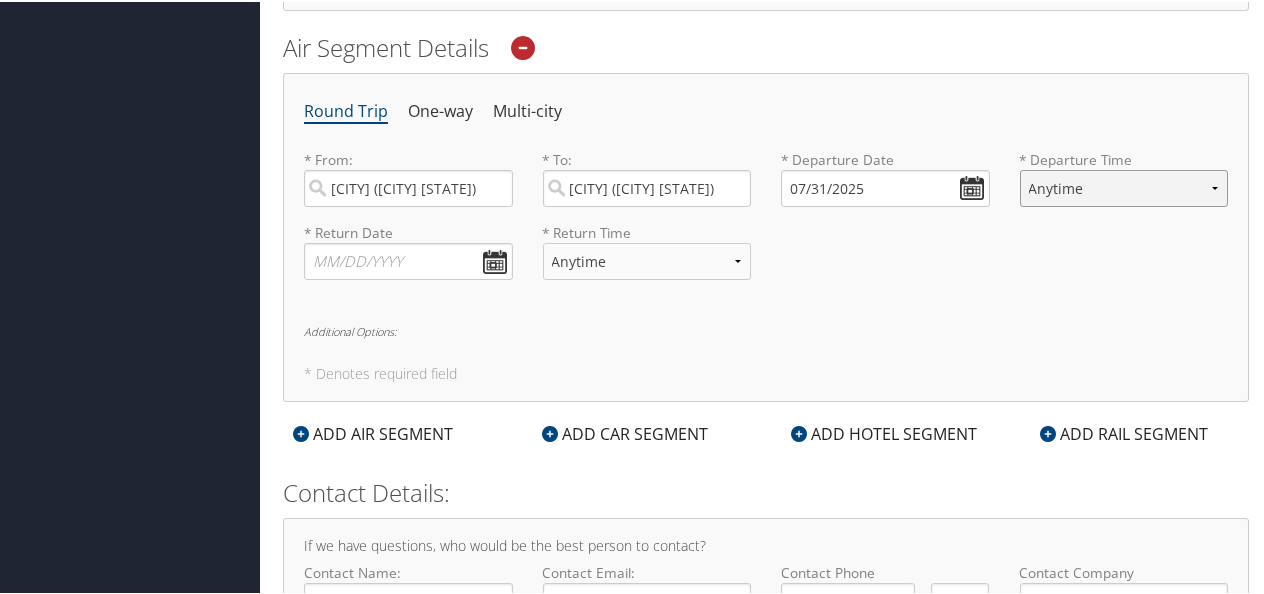 select on "7AM-12PM" 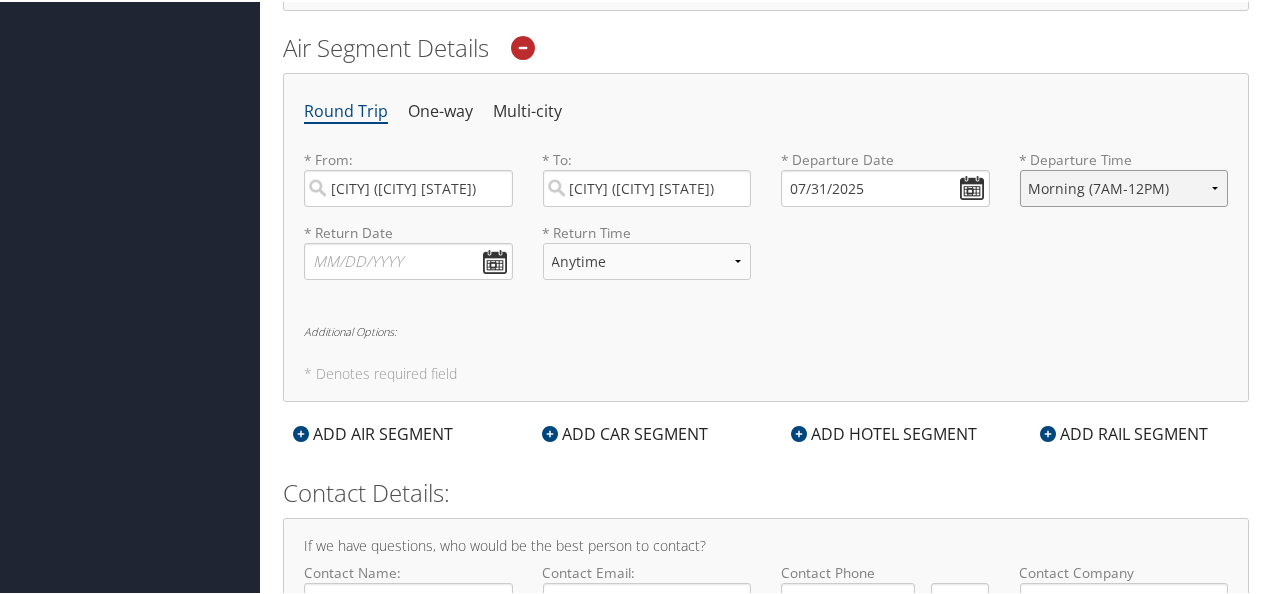 click on "Anytime Early Morning (5AM-7AM) Morning (7AM-12PM) Afternoon (12PM-5PM) Evening (5PM-10PM) Red Eye (10PM-5AM)  12:00 AM   1:00 AM   2:00 AM   3:00 AM   4:00 AM   5:00 AM   6:00 AM   7:00 AM   8:00 AM   9:00 AM   10:00 AM   11:00 AM   12:00 PM (Noon)   1:00 PM   2:00 PM   3:00 PM   4:00 PM   5:00 PM   6:00 PM   7:00 PM   8:00 PM   9:00 PM   10:00 PM   11:00 PM" at bounding box center (1124, 186) 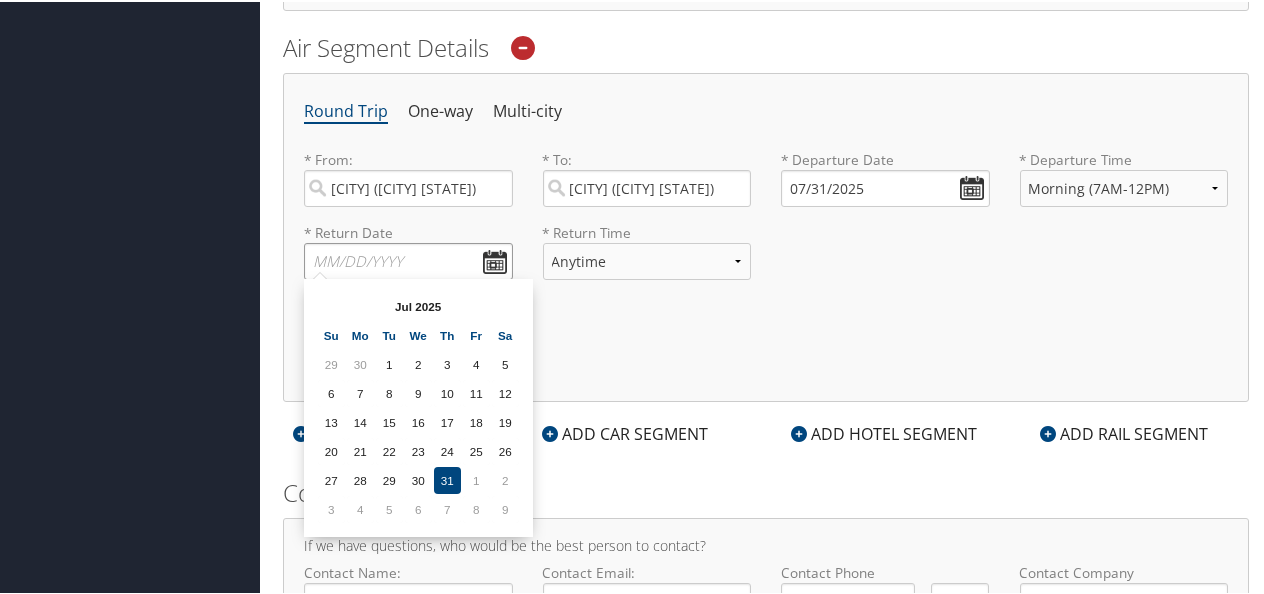 click at bounding box center (408, 259) 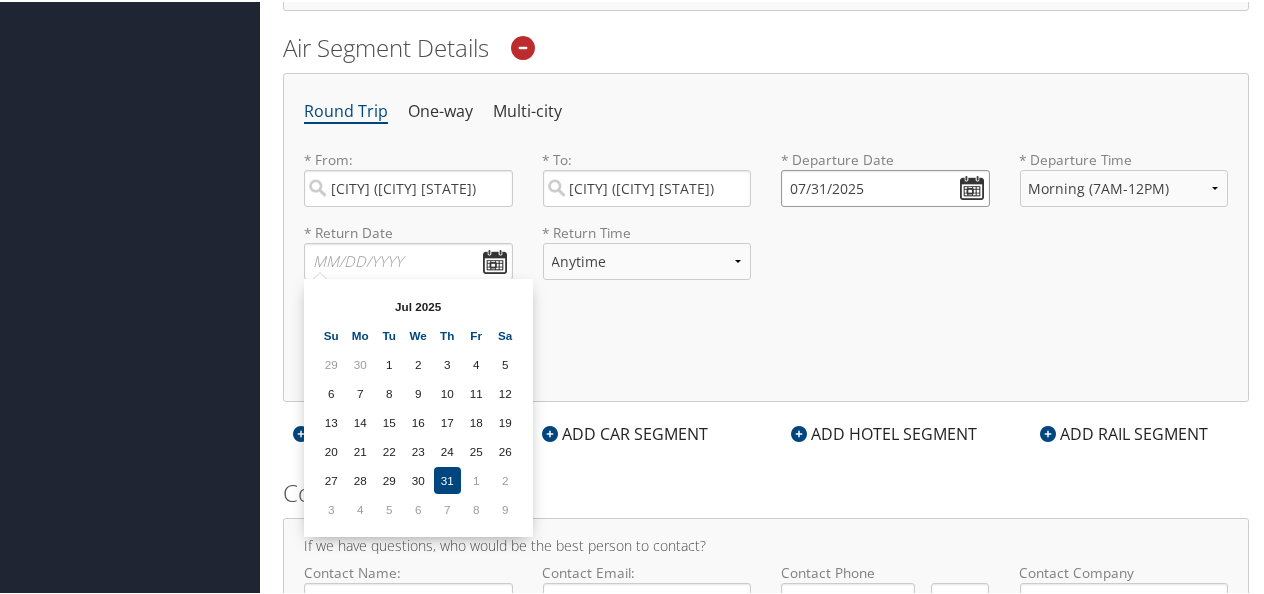 click on "07/31/2025" at bounding box center [885, 186] 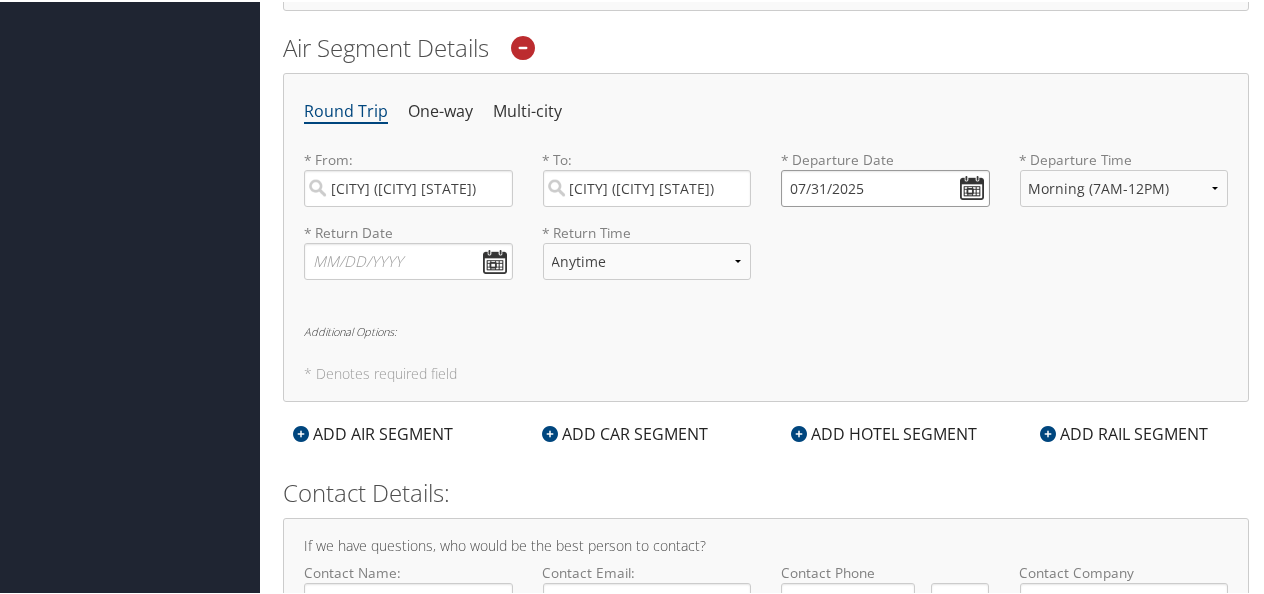click on "07/31/2025" at bounding box center [885, 186] 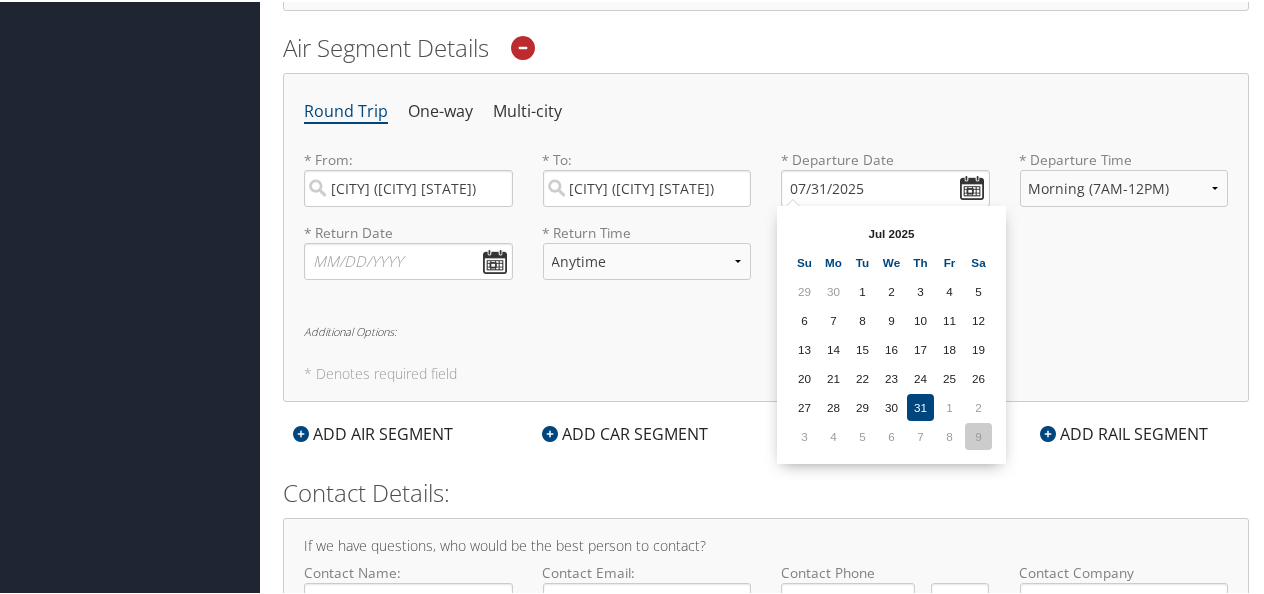 click on "9" at bounding box center (978, 434) 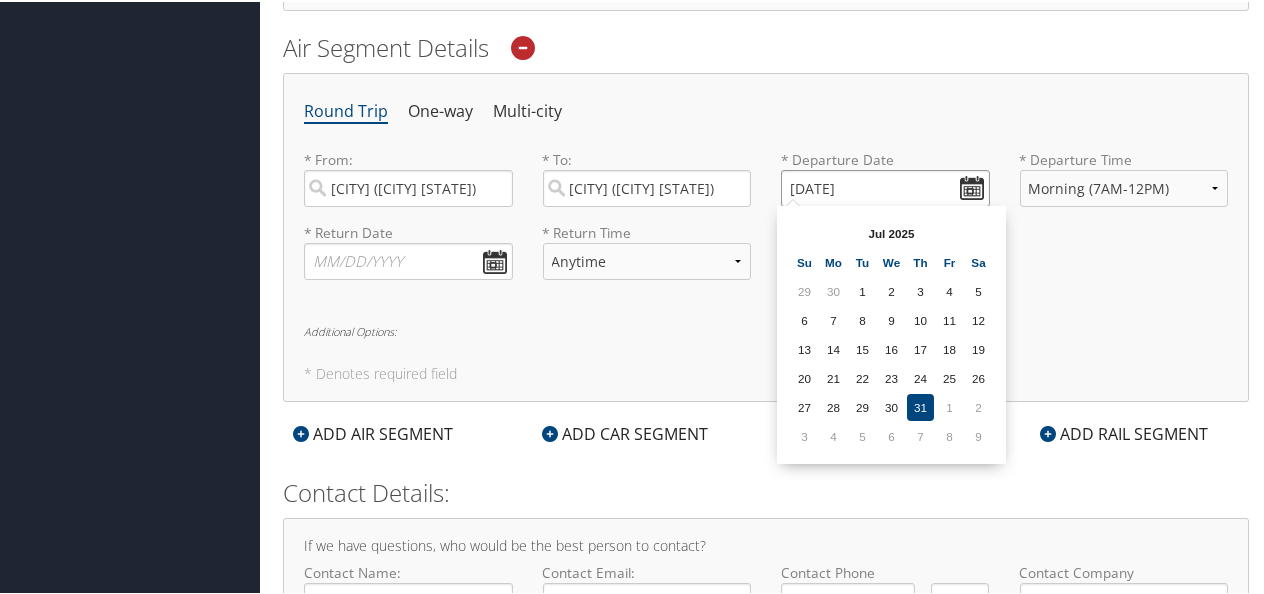 click on "[DATE]" at bounding box center [885, 186] 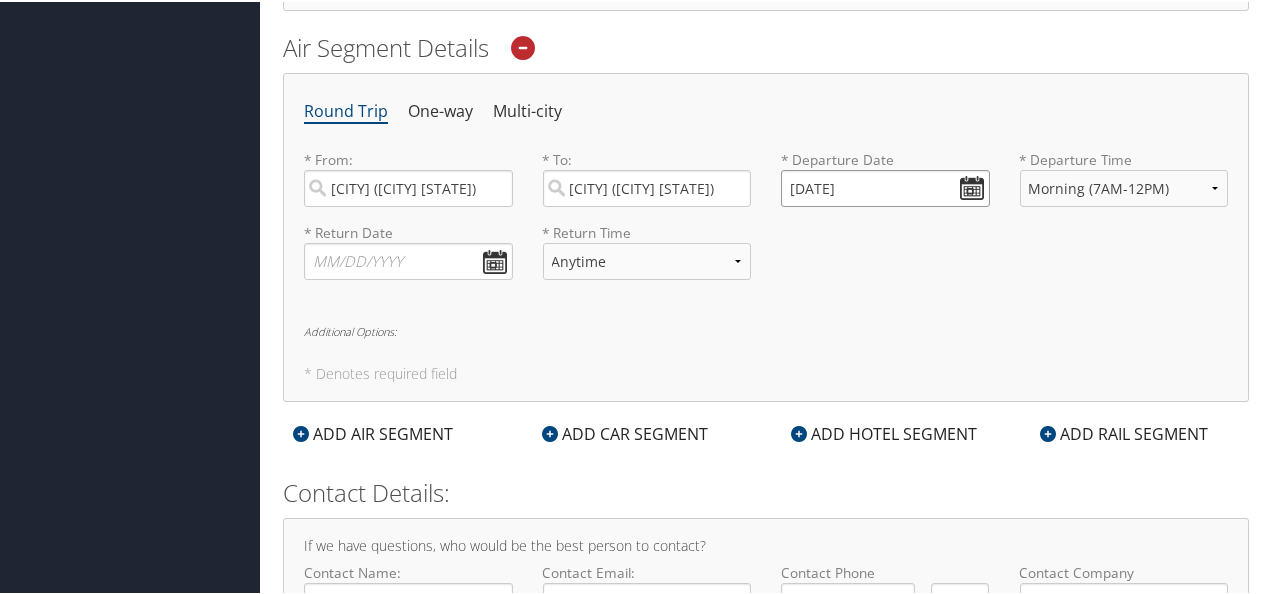click on "[DATE]" at bounding box center [885, 186] 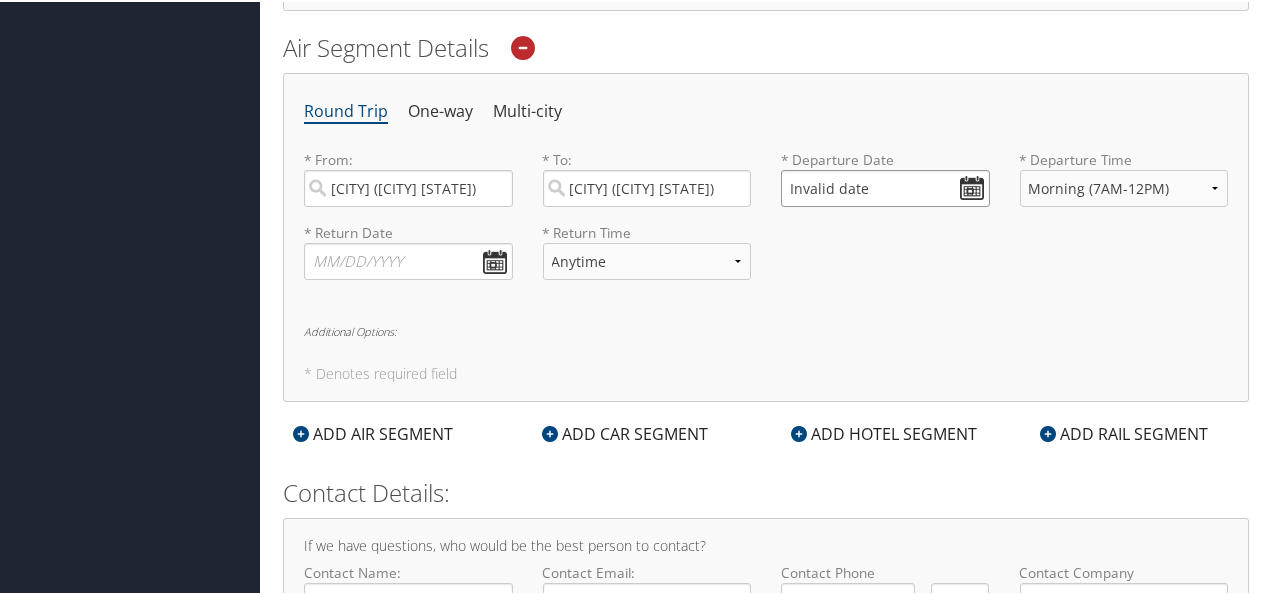 click on "Invalid date" at bounding box center [885, 186] 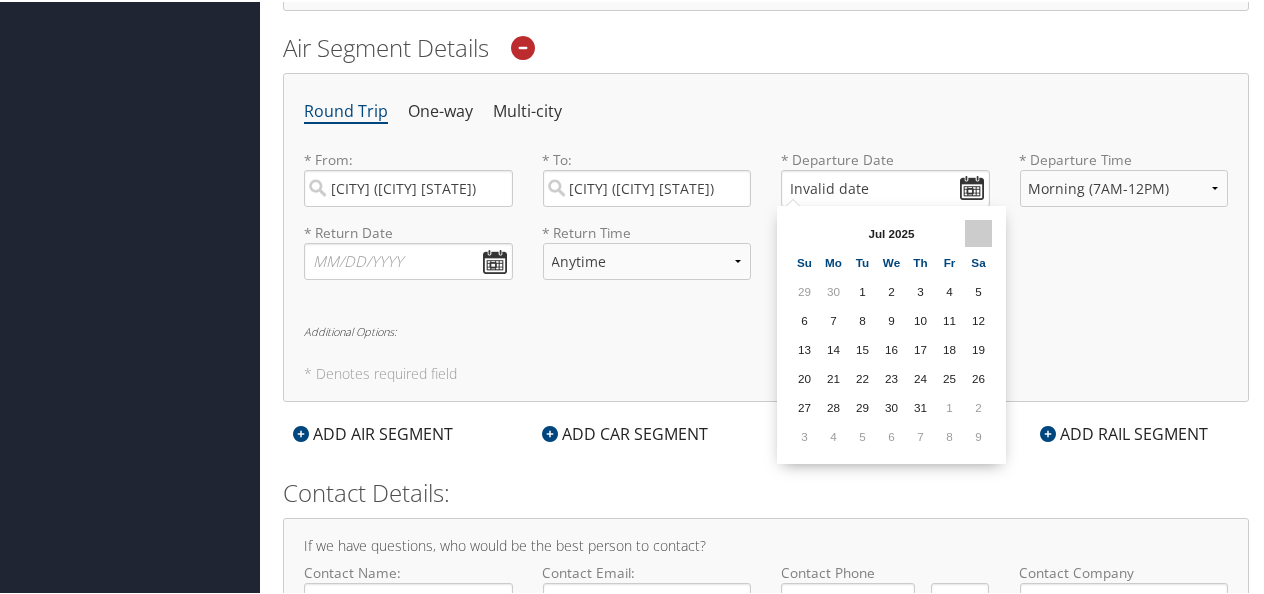 click at bounding box center [978, 231] 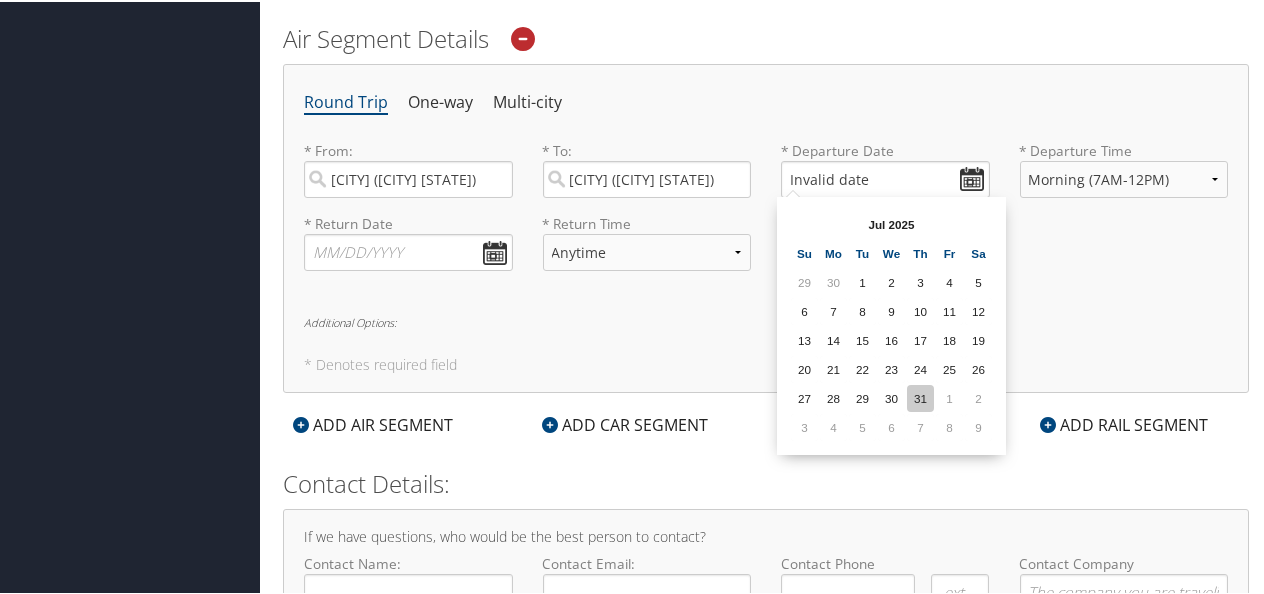 scroll, scrollTop: 661, scrollLeft: 0, axis: vertical 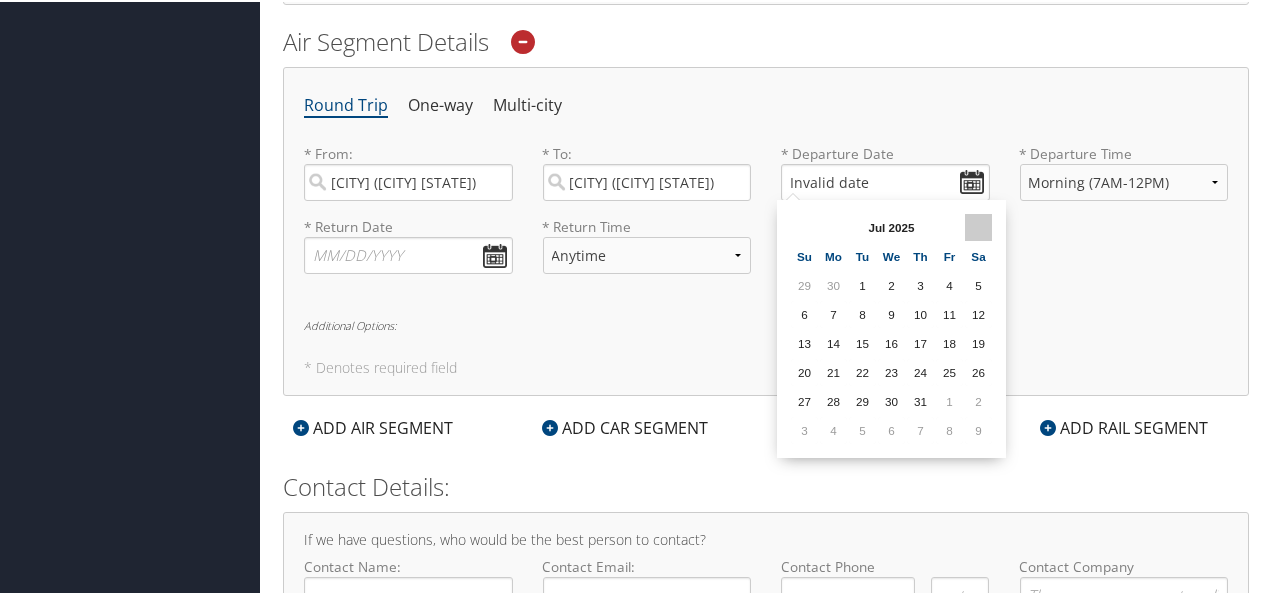 click at bounding box center (978, 225) 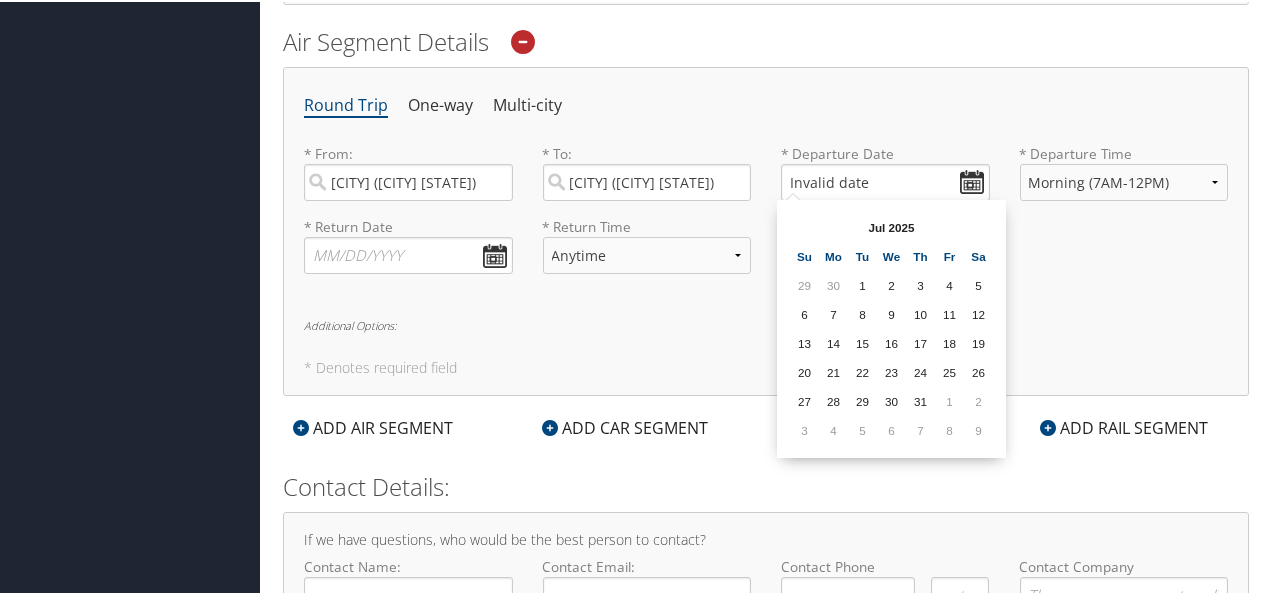 click on "Jul 2025" at bounding box center [891, 225] 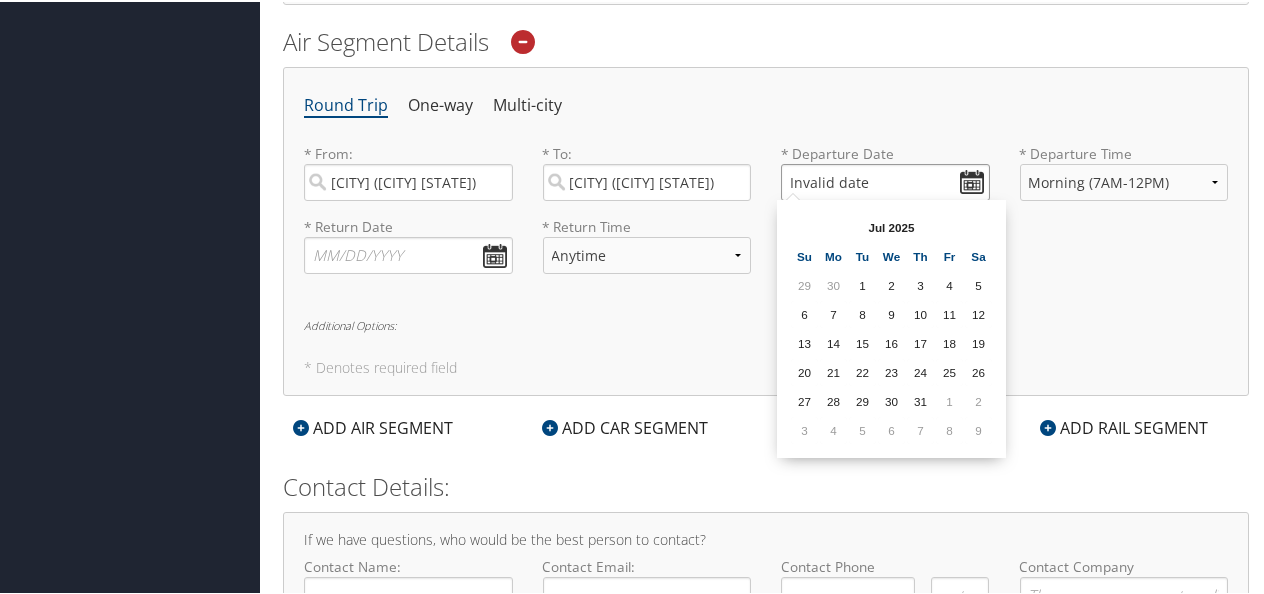 click on "Invalid date" at bounding box center [885, 180] 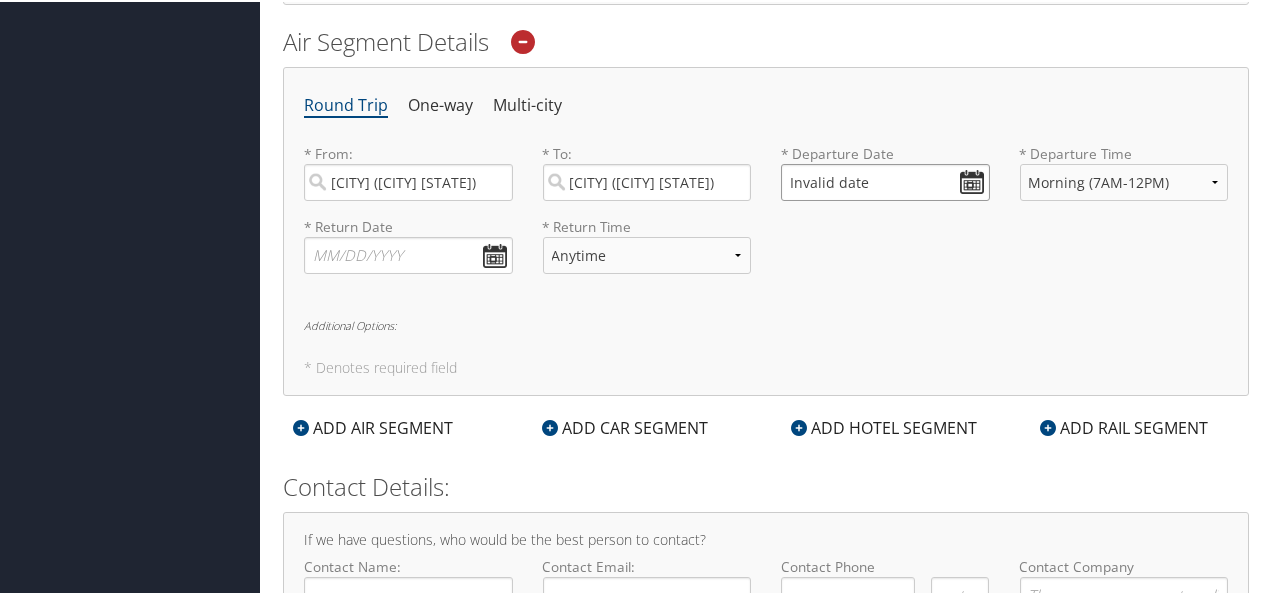 click on "Invalid date" at bounding box center (885, 180) 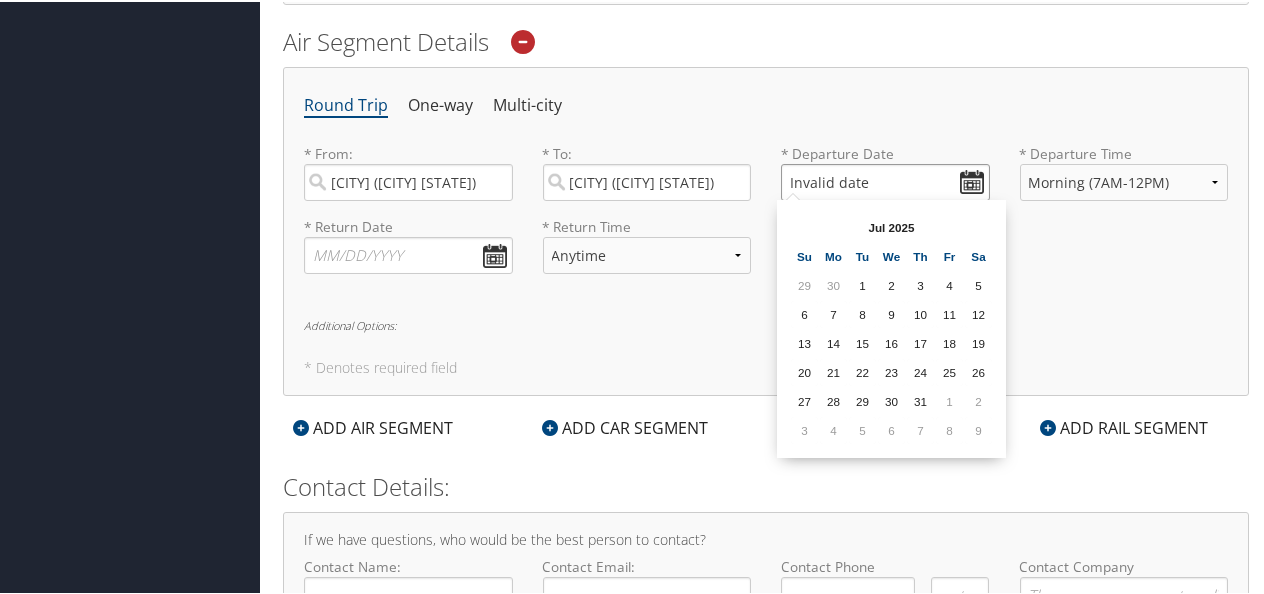 type on "Invalid date" 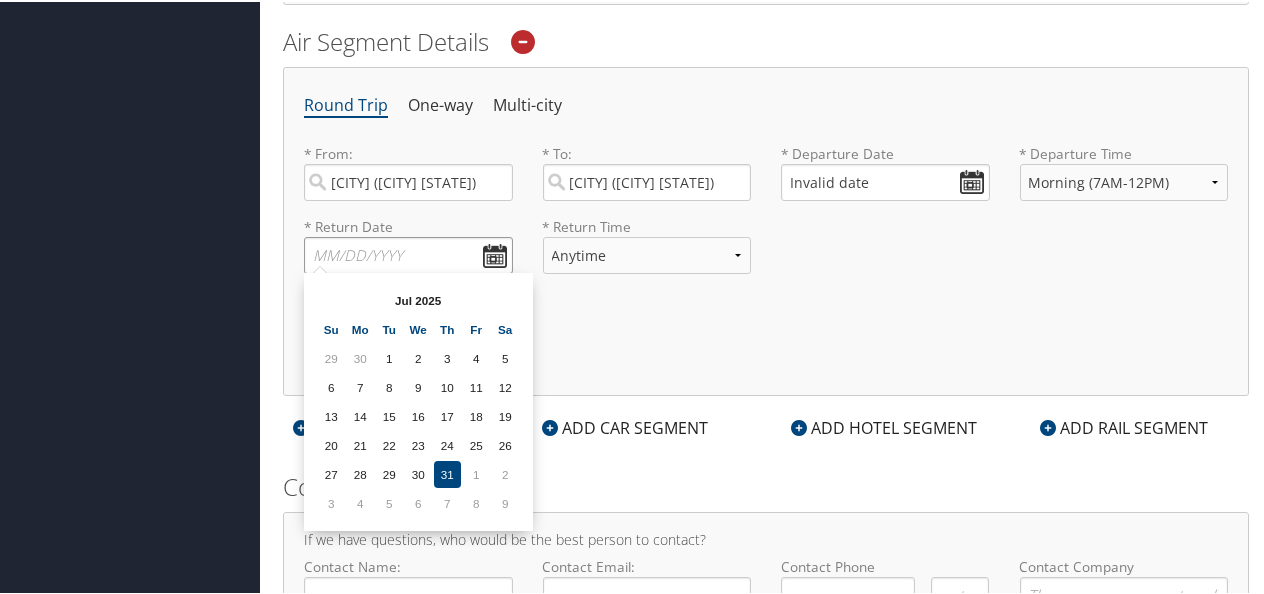 click at bounding box center (408, 253) 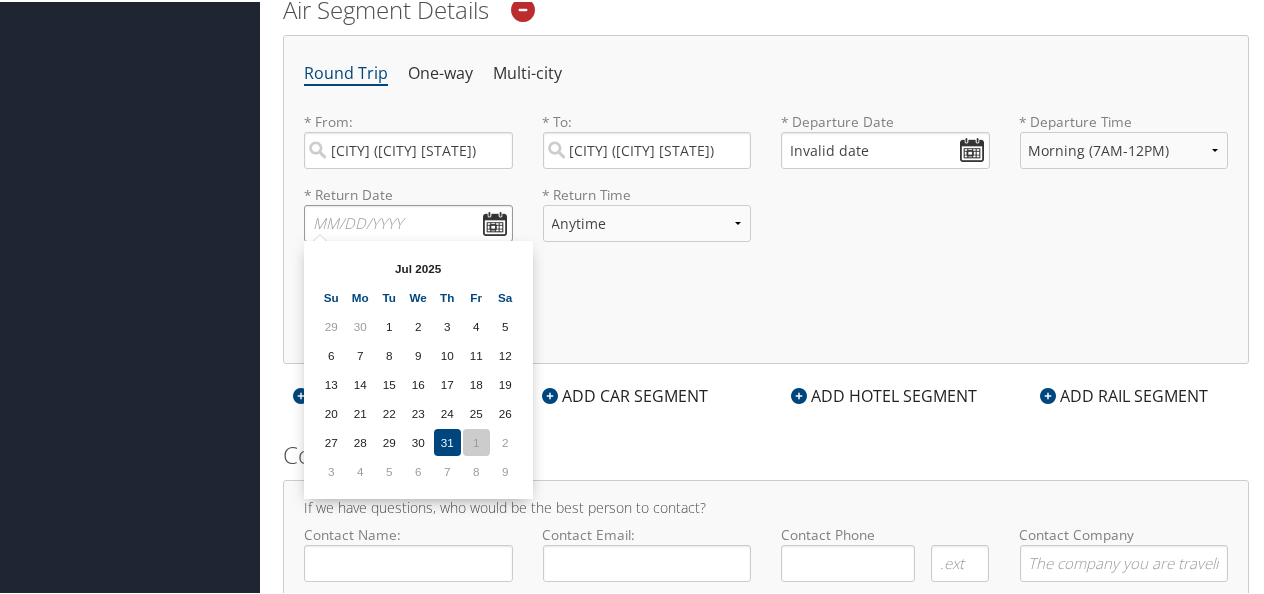 scroll, scrollTop: 692, scrollLeft: 0, axis: vertical 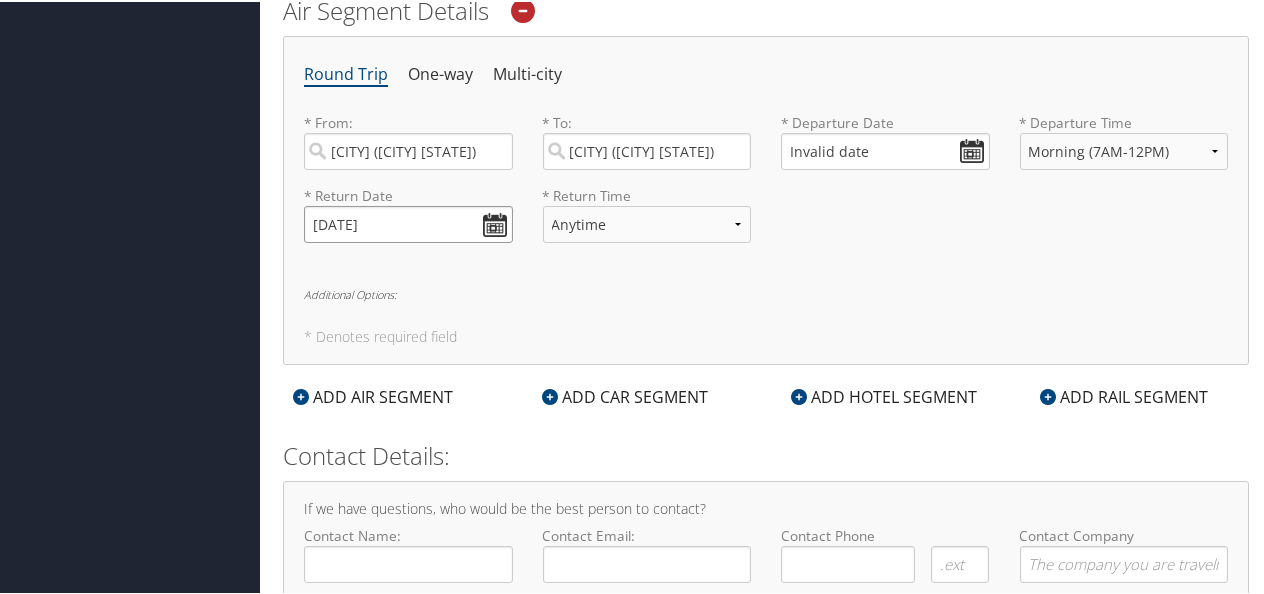 type on "[DATE]" 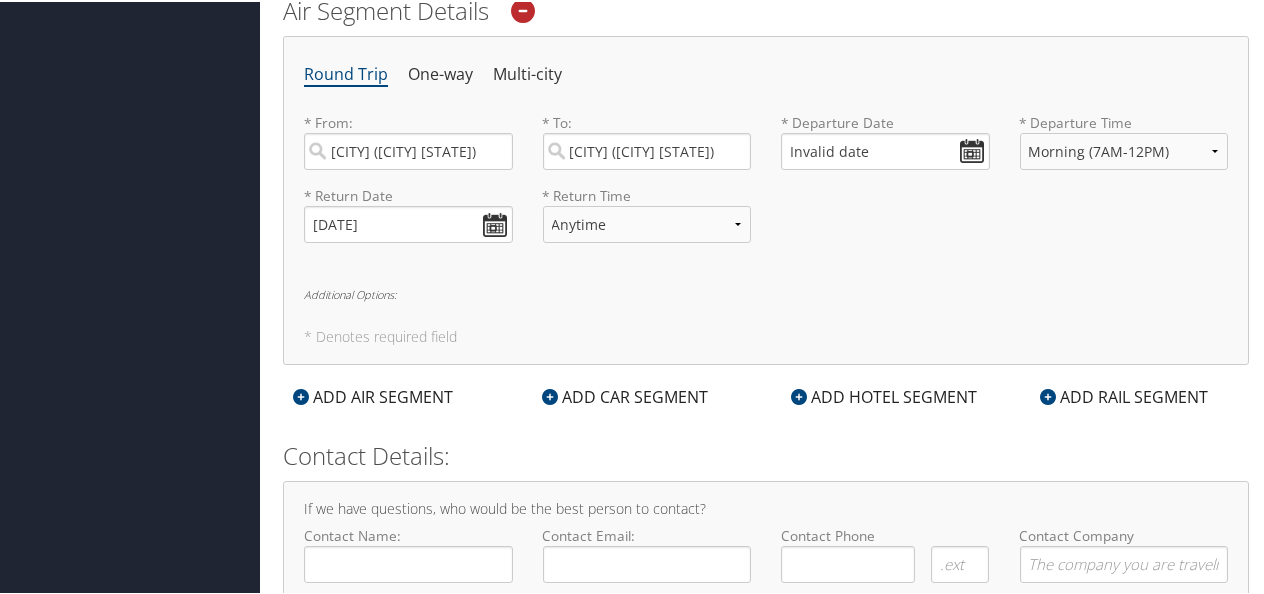 click on "Round Trip One-way Multi-city * From: [CITY] ([CITY] [STATE]) Required * To: [CITY] ([CITY] [STATE]) Required * Departure Date [DATE] Dates must be valid * Departure Time Anytime Early Morning (5AM-7AM) Morning (7AM-12PM) Afternoon (12PM-5PM) Evening (5PM-10PM) Red Eye (10PM-5AM)  12:00 AM   1:00 AM   2:00 AM   3:00 AM   4:00 AM   5:00 AM   6:00 AM   7:00 AM   8:00 AM   9:00 AM   10:00 AM   11:00 AM   12:00 PM (Noon)   1:00 PM   2:00 PM   3:00 PM   4:00 PM   5:00 PM   6:00 PM   7:00 PM   8:00 PM   9:00 PM   10:00 PM   11:00 PM  Required * Return Date [DATE] Dates must be valid * Return Time Anytime Early Morning (5AM-7AM) Morning (7AM-12PM) Afternoon (12PM-5PM) Evening (5PM-10PM) Red Eye (10PM-5AM)  12:00 AM   1:00 AM   2:00 AM   3:00 AM   4:00 AM   5:00 AM   6:00 AM   7:00 AM   8:00 AM   9:00 AM   10:00 AM   11:00 AM   12:00 PM (Noon)   1:00 PM   2:00 PM   3:00 PM   4:00 PM   5:00 PM   6:00 PM   7:00 PM   8:00 PM   9:00 PM   10:00 PM   11:00 PM  Required   Additional Options: * Denotes required field" at bounding box center [766, 198] 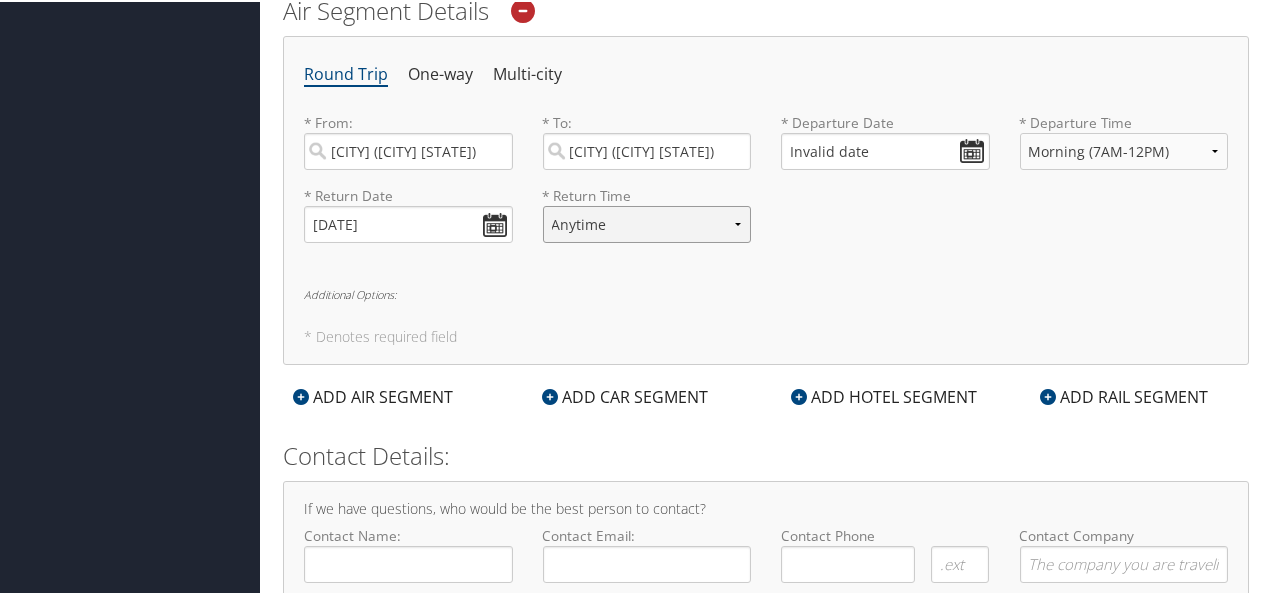 click on "Anytime Early Morning (5AM-7AM) Morning (7AM-12PM) Afternoon (12PM-5PM) Evening (5PM-10PM) Red Eye (10PM-5AM)  12:00 AM   1:00 AM   2:00 AM   3:00 AM   4:00 AM   5:00 AM   6:00 AM   7:00 AM   8:00 AM   9:00 AM   10:00 AM   11:00 AM   12:00 PM (Noon)   1:00 PM   2:00 PM   3:00 PM   4:00 PM   5:00 PM   6:00 PM   7:00 PM   8:00 PM   9:00 PM   10:00 PM   11:00 PM" at bounding box center (647, 222) 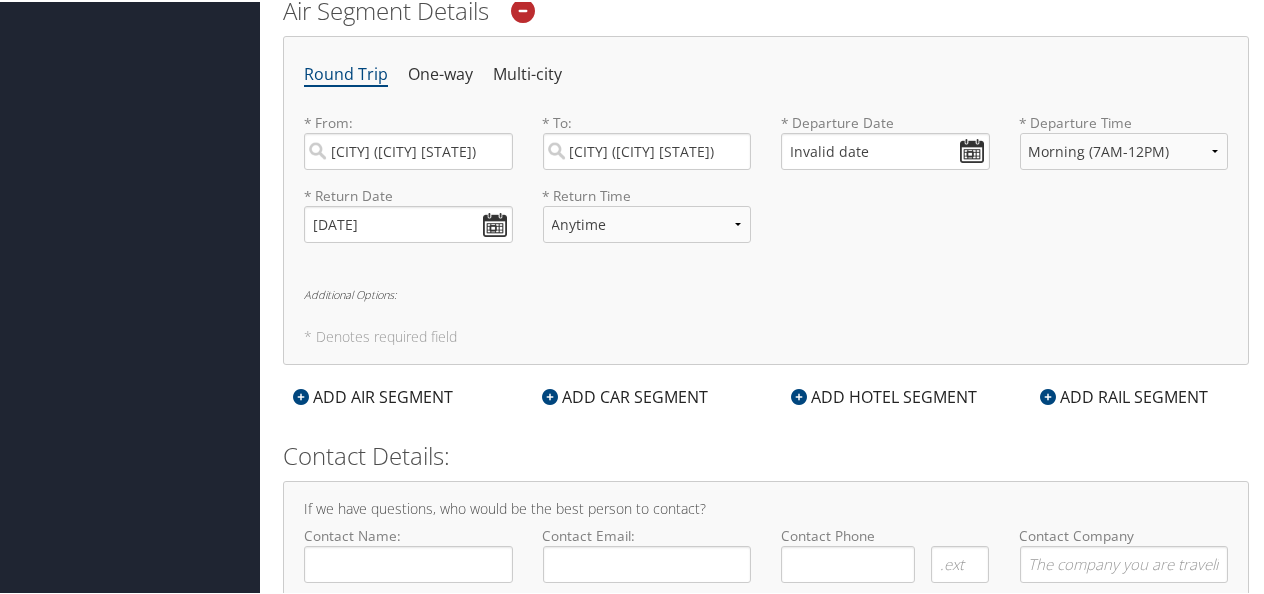 click on "* Return Date [DATE] Dates must be valid * Return Time Anytime Early Morning (5AM-7AM) Morning (7AM-12PM) Afternoon (12PM-5PM) Evening (5PM-10PM) Red Eye (10PM-5AM)  12:00 AM   1:00 AM   2:00 AM   3:00 AM   4:00 AM   5:00 AM   6:00 AM   7:00 AM   8:00 AM   9:00 AM   10:00 AM   11:00 AM   12:00 PM (Noon)   1:00 PM   2:00 PM   3:00 PM   4:00 PM   5:00 PM   6:00 PM   7:00 PM   8:00 PM   9:00 PM   10:00 PM   11:00 PM  Required" at bounding box center (766, 220) 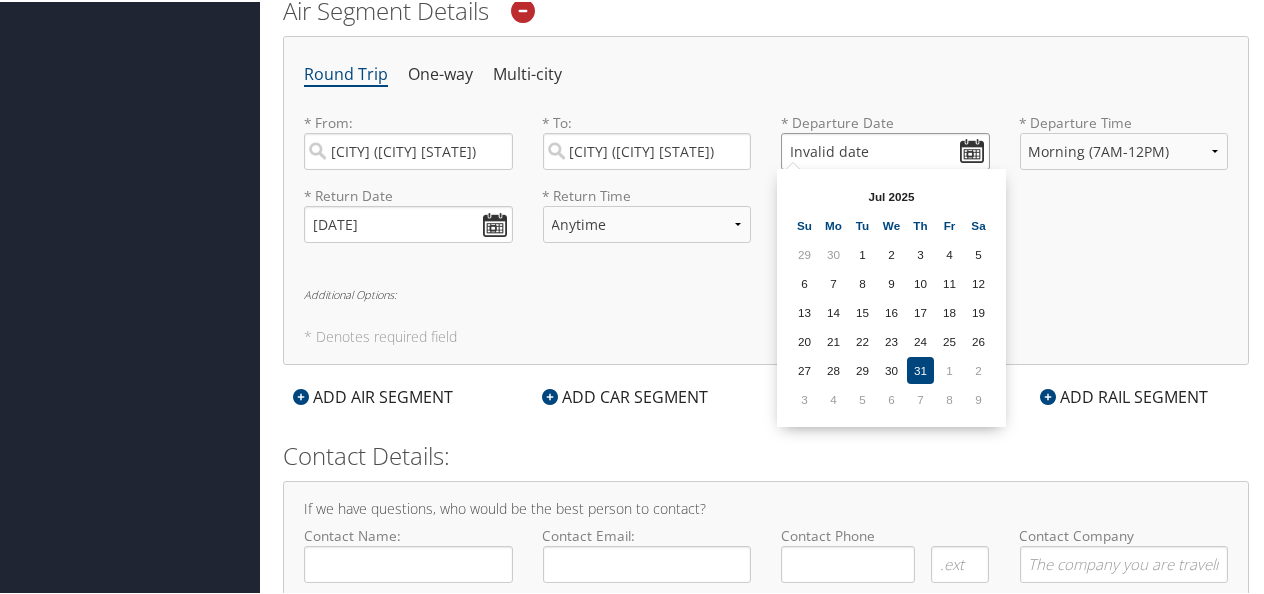 click on "Invalid date" at bounding box center [885, 149] 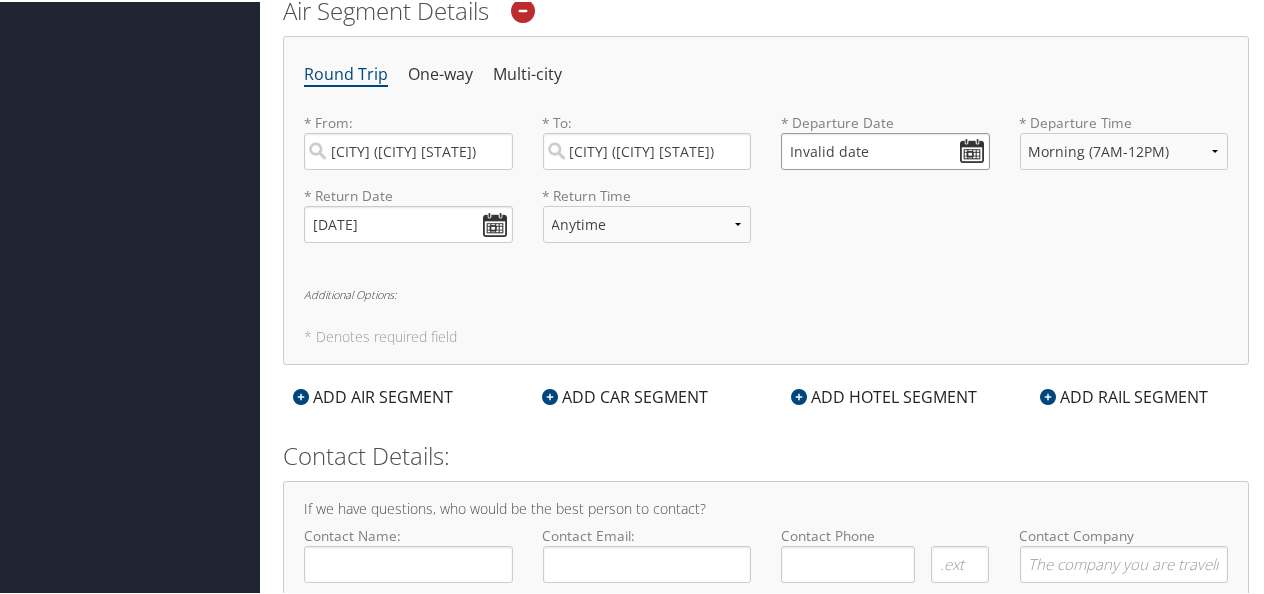 click on "Invalid date" at bounding box center [885, 149] 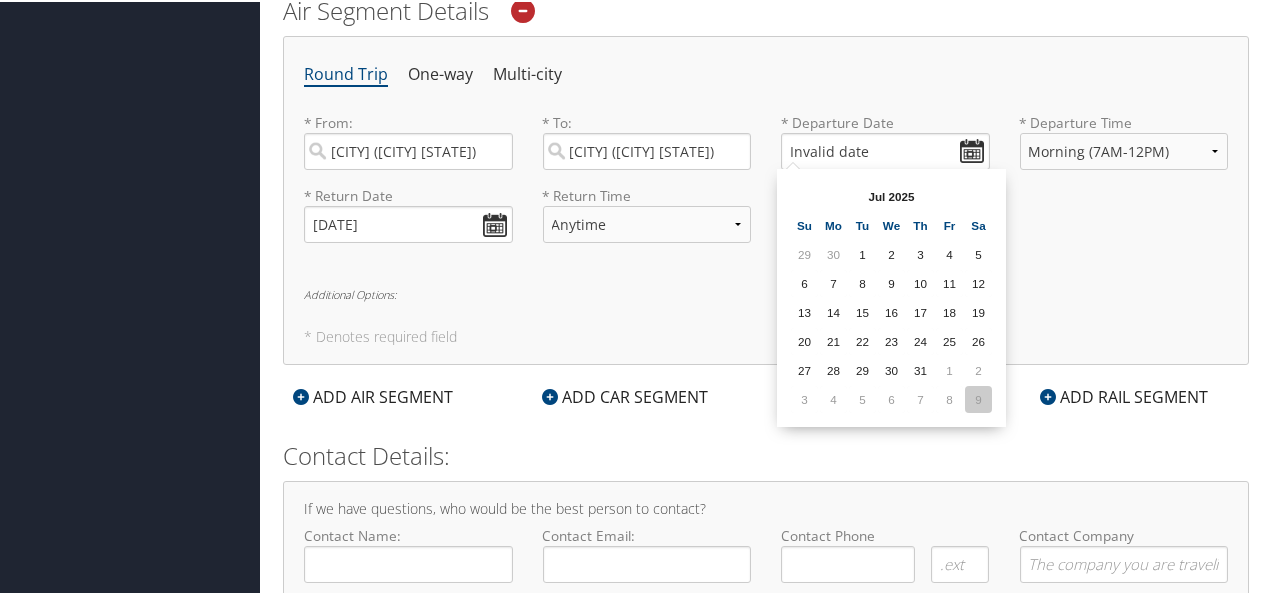 click on "9" at bounding box center [978, 397] 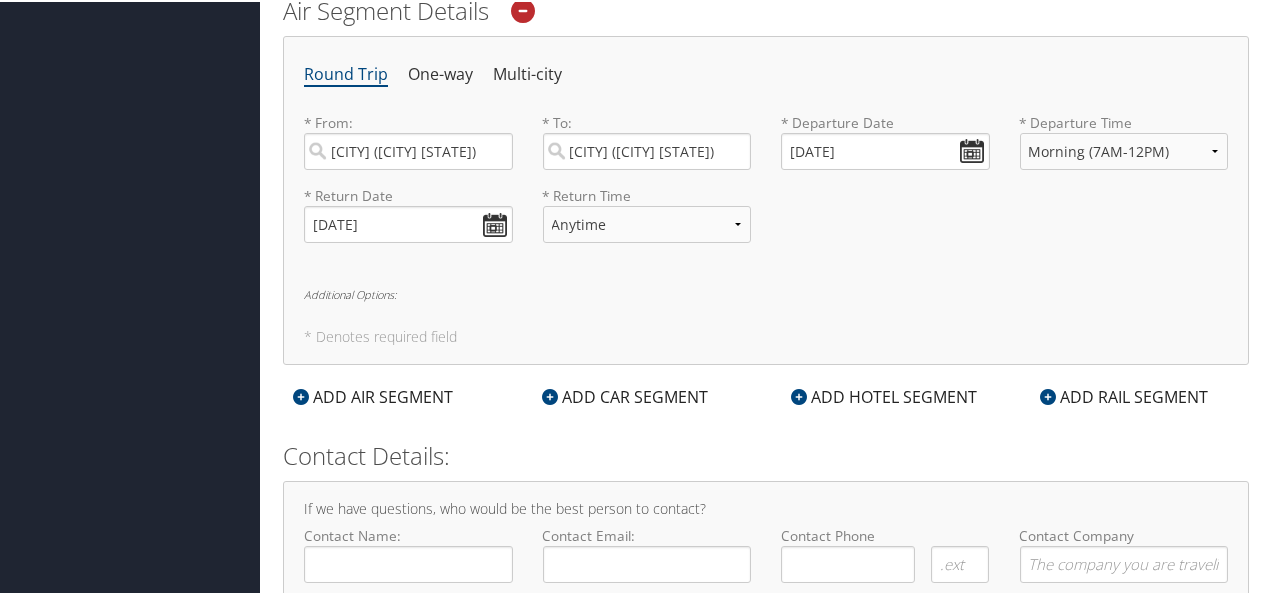 click on "Round Trip One-way Multi-city * From: [CITY] ([CITY] [STATE]) Required * To: [CITY] ([CITY] [STATE]) Required * Departure Date [DATE] Dates must be valid * Departure Time Anytime Early Morning (5AM-7AM) Morning (7AM-12PM) Afternoon (12PM-5PM) Evening (5PM-10PM) Red Eye (10PM-5AM)  12:00 AM   1:00 AM   2:00 AM   3:00 AM   4:00 AM   5:00 AM   6:00 AM   7:00 AM   8:00 AM   9:00 AM   10:00 AM   11:00 AM   12:00 PM (Noon)   1:00 PM   2:00 PM   3:00 PM   4:00 PM   5:00 PM   6:00 PM   7:00 PM   8:00 PM   9:00 PM   10:00 PM   11:00 PM  Required * Return Date [DATE] Dates must be valid * Return Time Anytime Early Morning (5AM-7AM) Morning (7AM-12PM) Afternoon (12PM-5PM) Evening (5PM-10PM) Red Eye (10PM-5AM)  12:00 AM   1:00 AM   2:00 AM   3:00 AM   4:00 AM   5:00 AM   6:00 AM   7:00 AM   8:00 AM   9:00 AM   10:00 AM   11:00 AM   12:00 PM (Noon)   1:00 PM   2:00 PM   3:00 PM   4:00 PM   5:00 PM   6:00 PM   7:00 PM   8:00 PM   9:00 PM   10:00 PM   11:00 PM  Required   Additional Options: * Denotes required field" at bounding box center [766, 198] 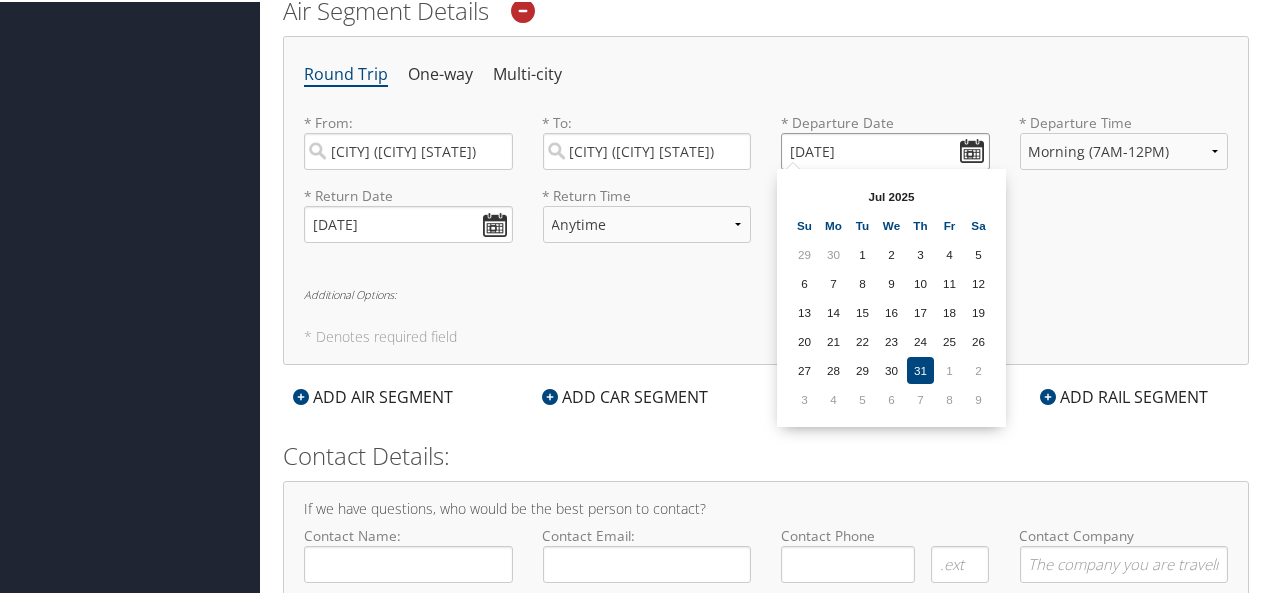 click on "[DATE]" at bounding box center (885, 149) 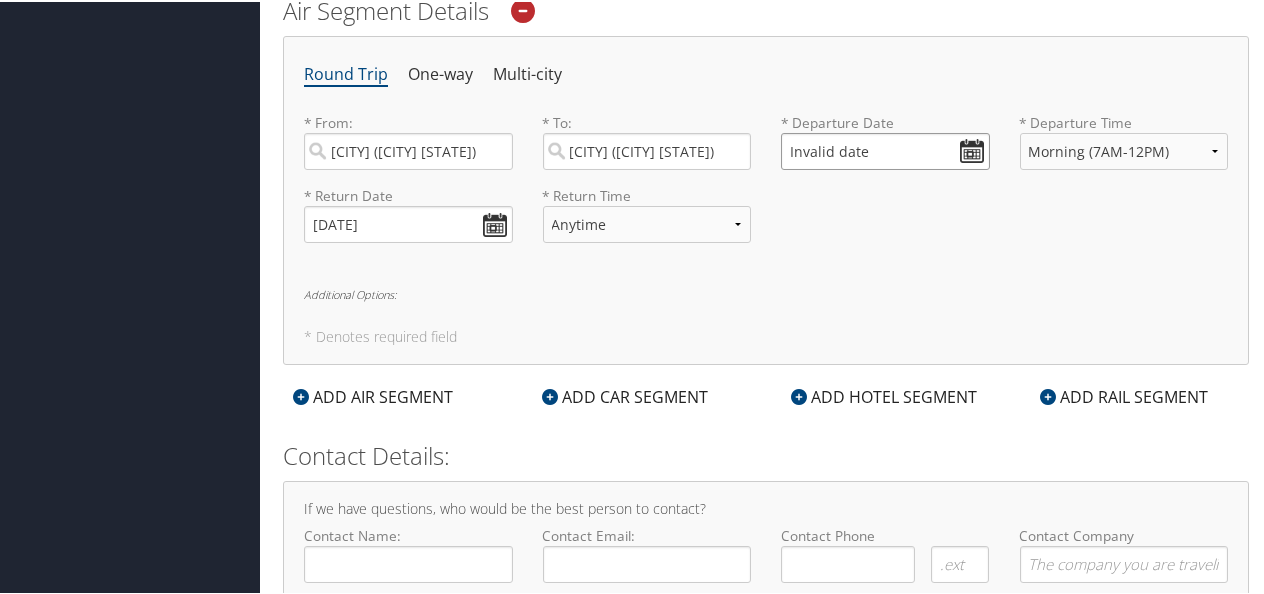 type on "Invalid date" 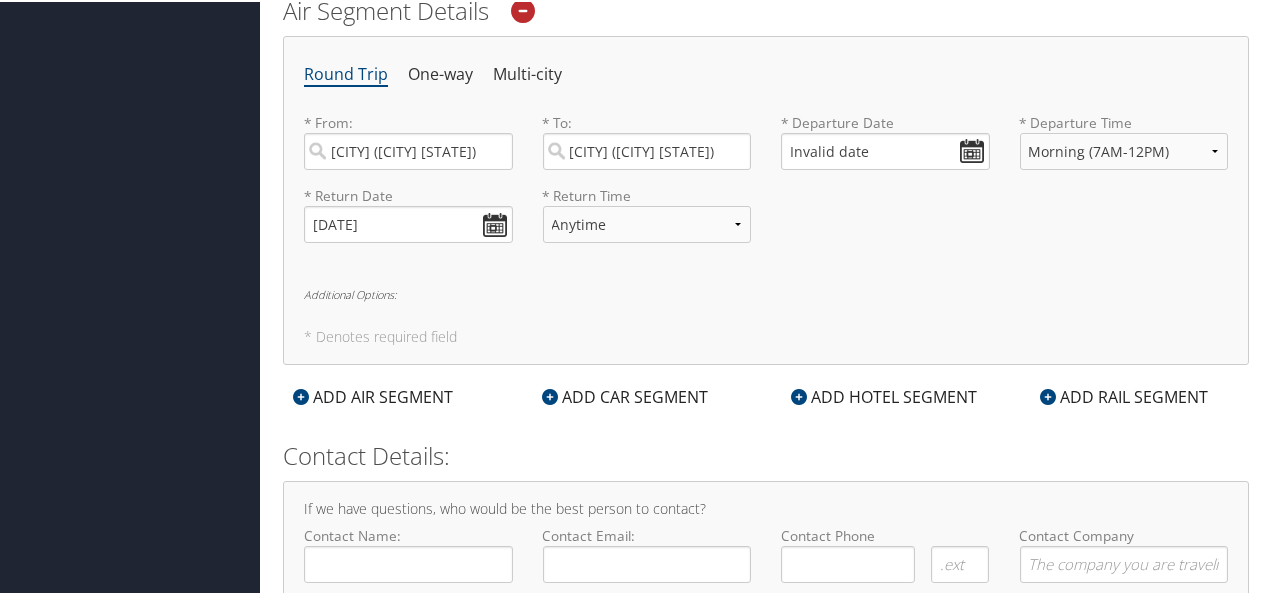 click on "* Return Date [DATE] Dates must be valid * Return Time Anytime Early Morning (5AM-7AM) Morning (7AM-12PM) Afternoon (12PM-5PM) Evening (5PM-10PM) Red Eye (10PM-5AM)  12:00 AM   1:00 AM   2:00 AM   3:00 AM   4:00 AM   5:00 AM   6:00 AM   7:00 AM   8:00 AM   9:00 AM   10:00 AM   11:00 AM   12:00 PM (Noon)   1:00 PM   2:00 PM   3:00 PM   4:00 PM   5:00 PM   6:00 PM   7:00 PM   8:00 PM   9:00 PM   10:00 PM   11:00 PM  Required" at bounding box center [766, 220] 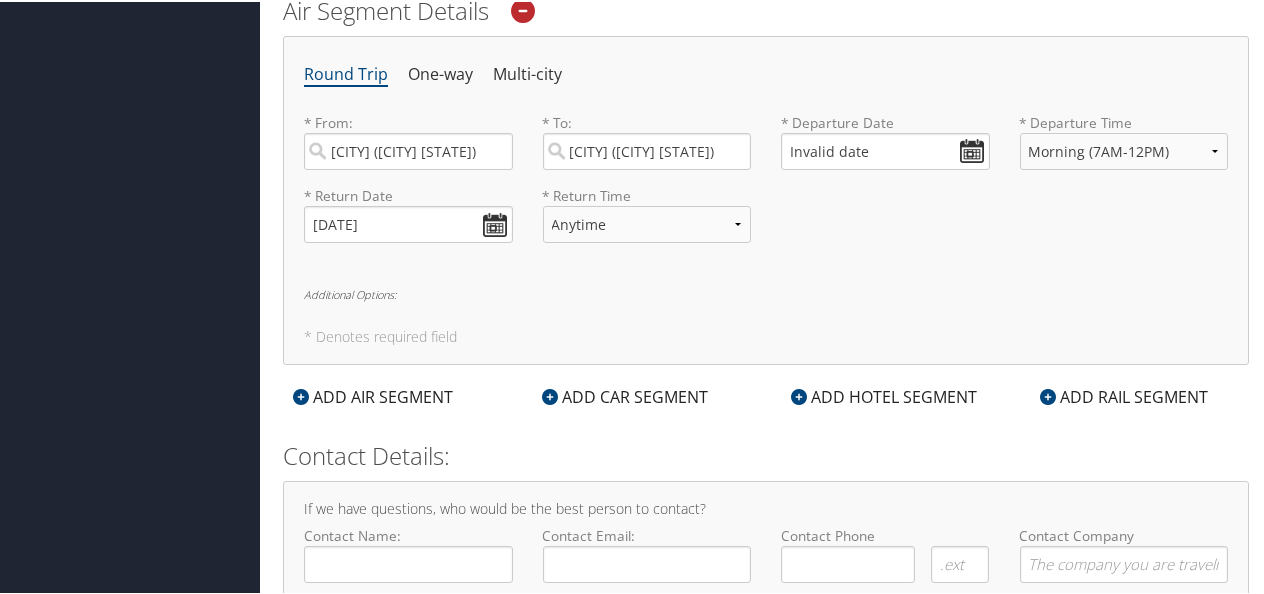 scroll, scrollTop: 787, scrollLeft: 0, axis: vertical 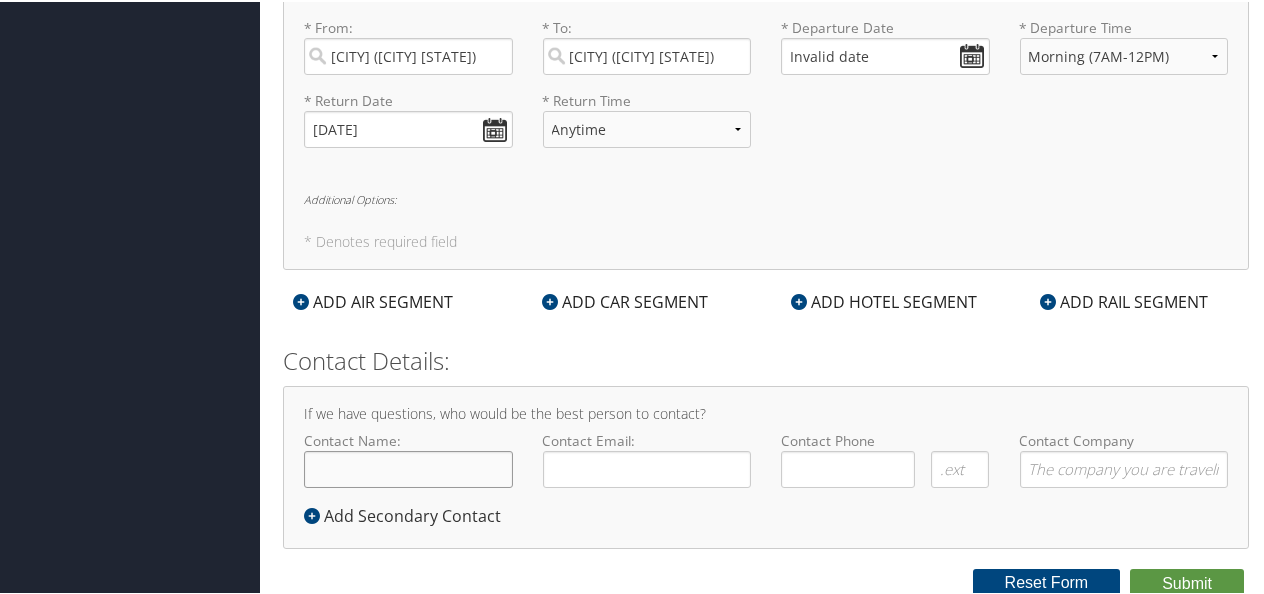 click on "Contact Name:" 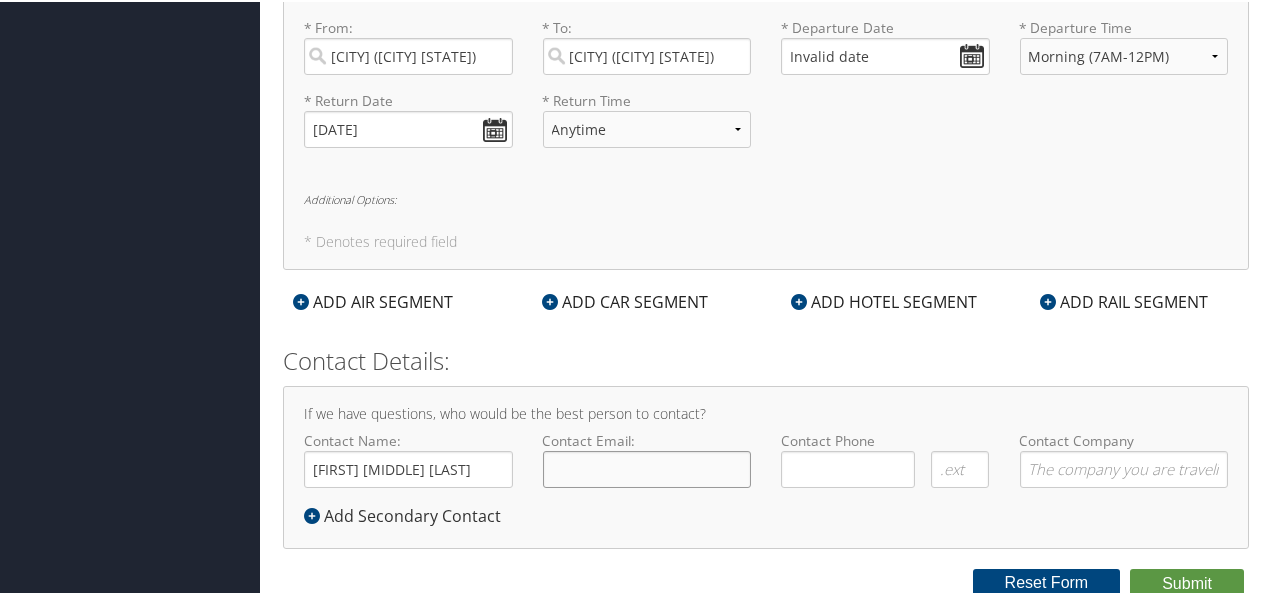 type on "[EMAIL]" 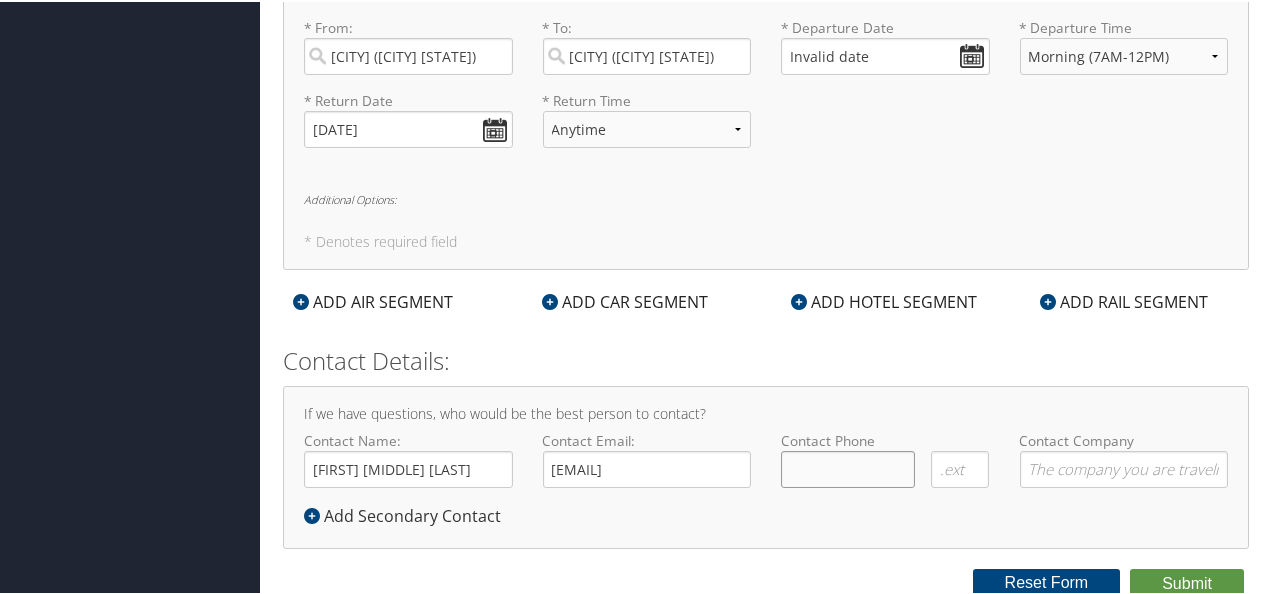 type on "(   )    -" 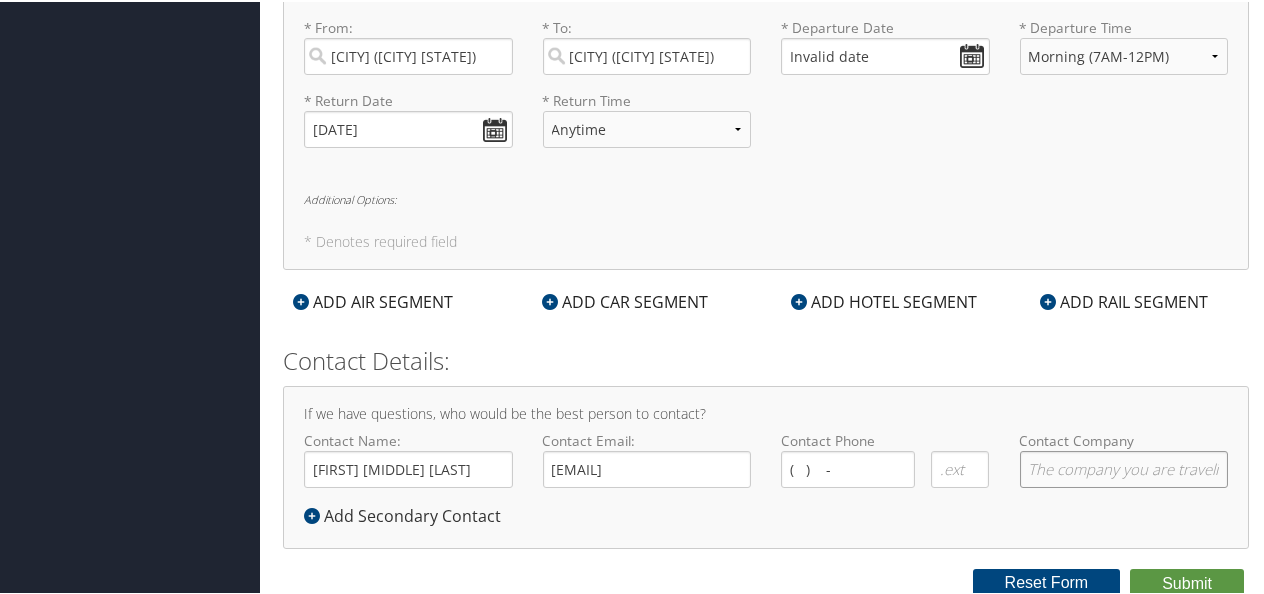 type on "Surgical Tech Educator LLC" 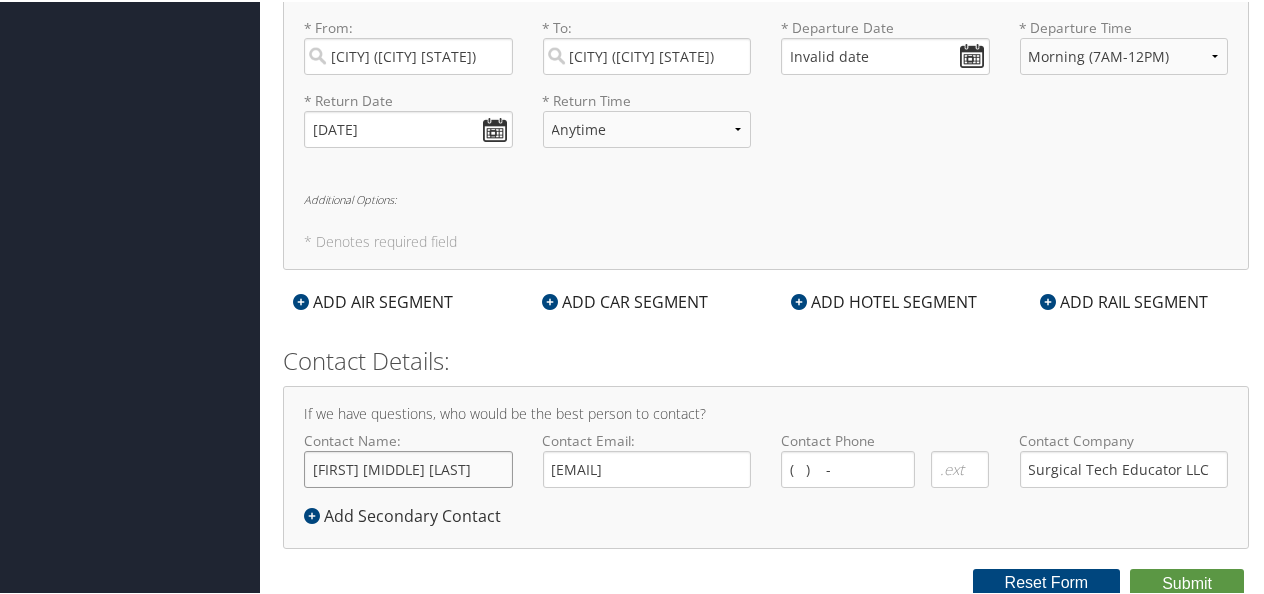 type 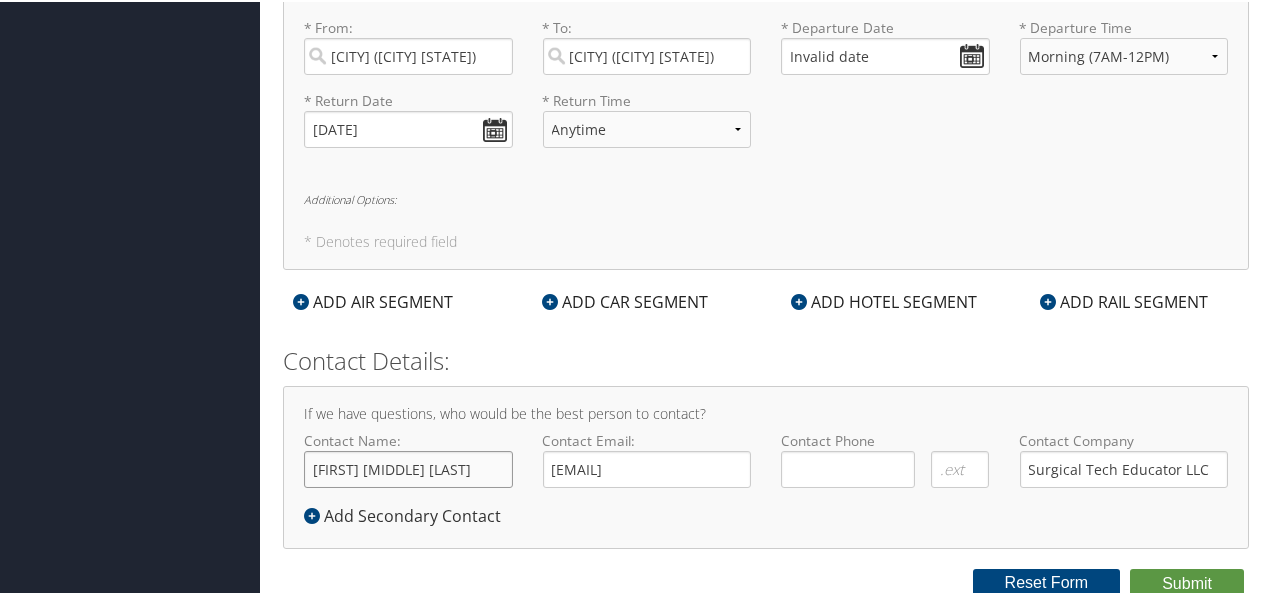 click on "[FIRST] [MIDDLE] [LAST]" 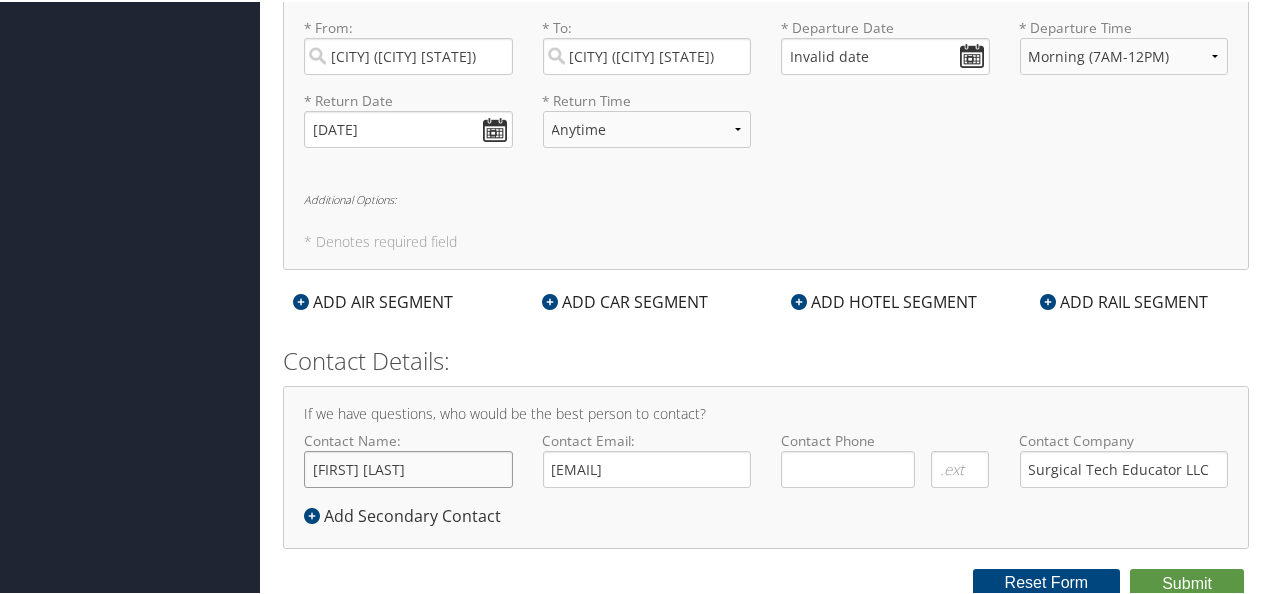 type on "[FIRST] [LAST]" 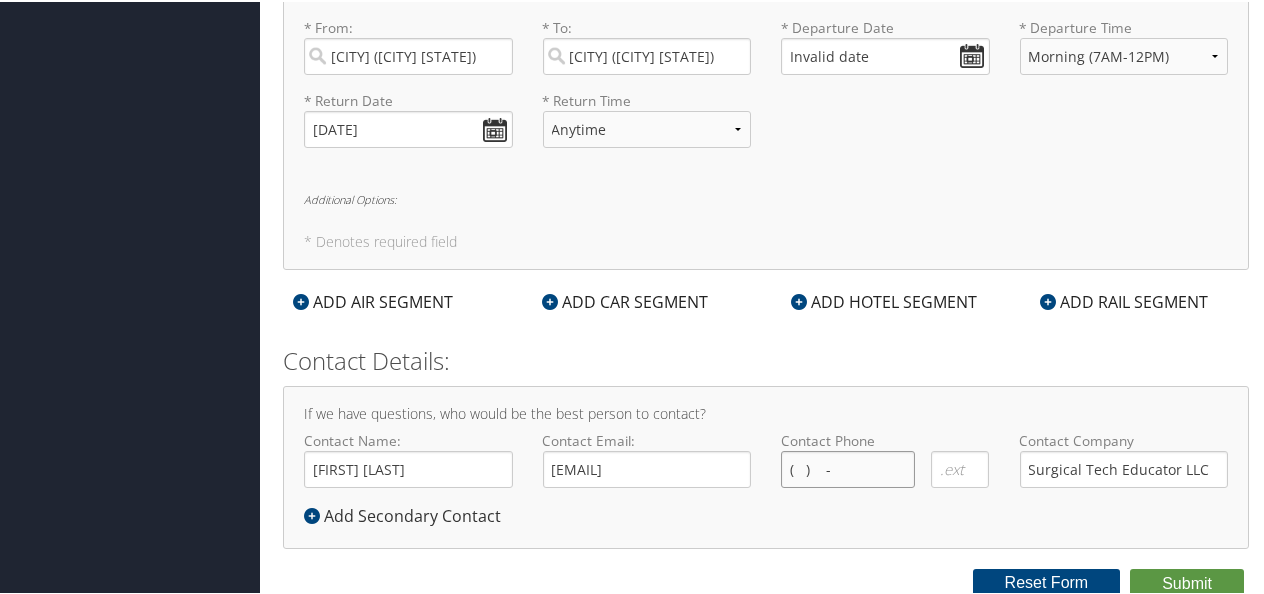 click on "(   )    -" at bounding box center [848, 467] 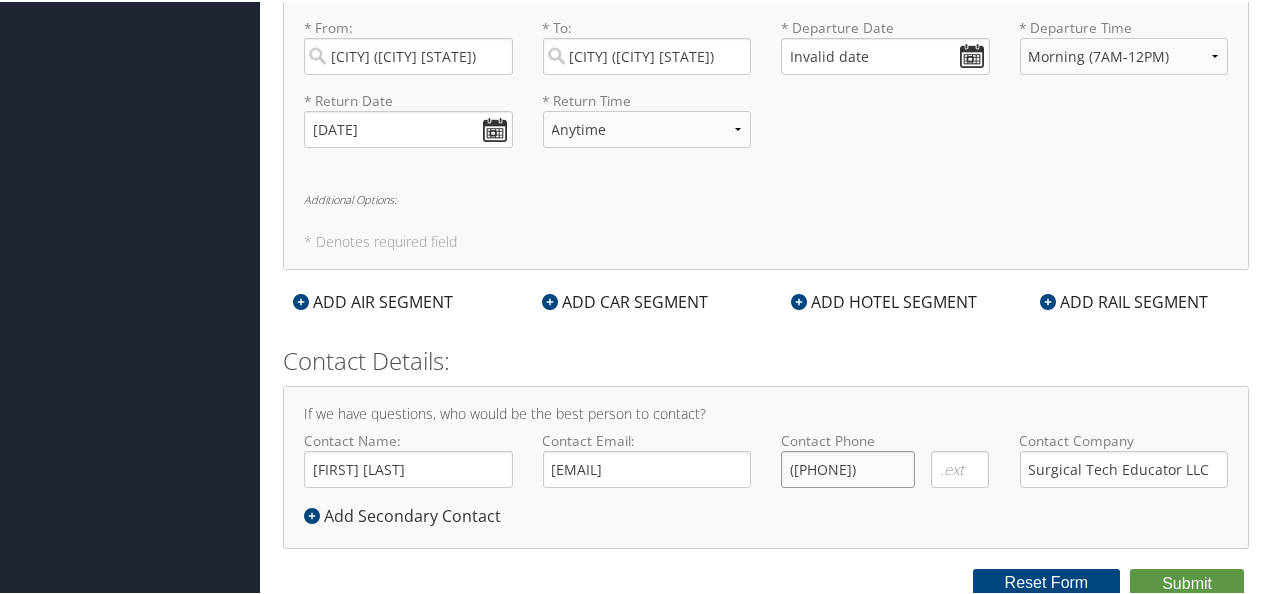 type on "([PHONE])" 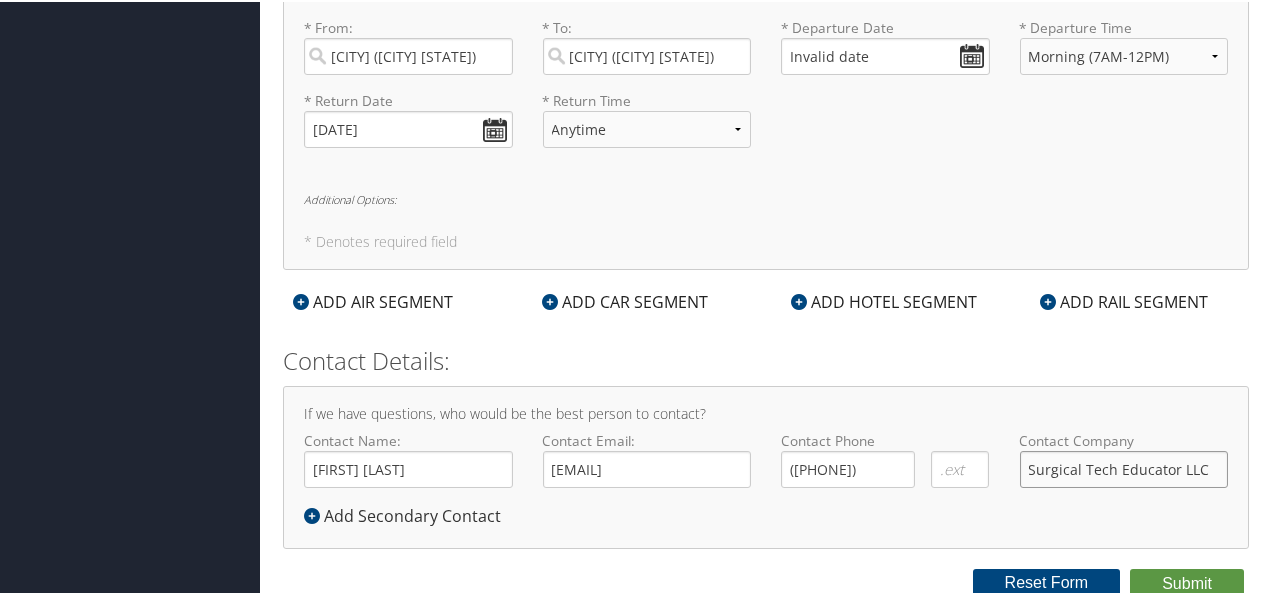 click on "Surgical Tech Educator LLC" 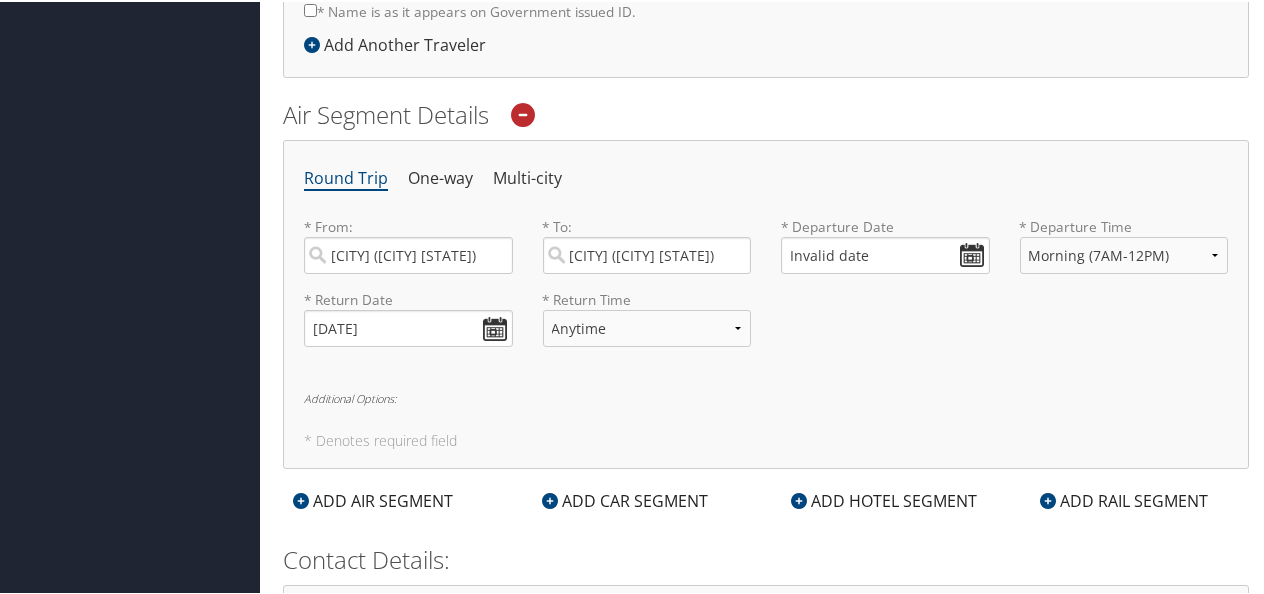 scroll, scrollTop: 587, scrollLeft: 0, axis: vertical 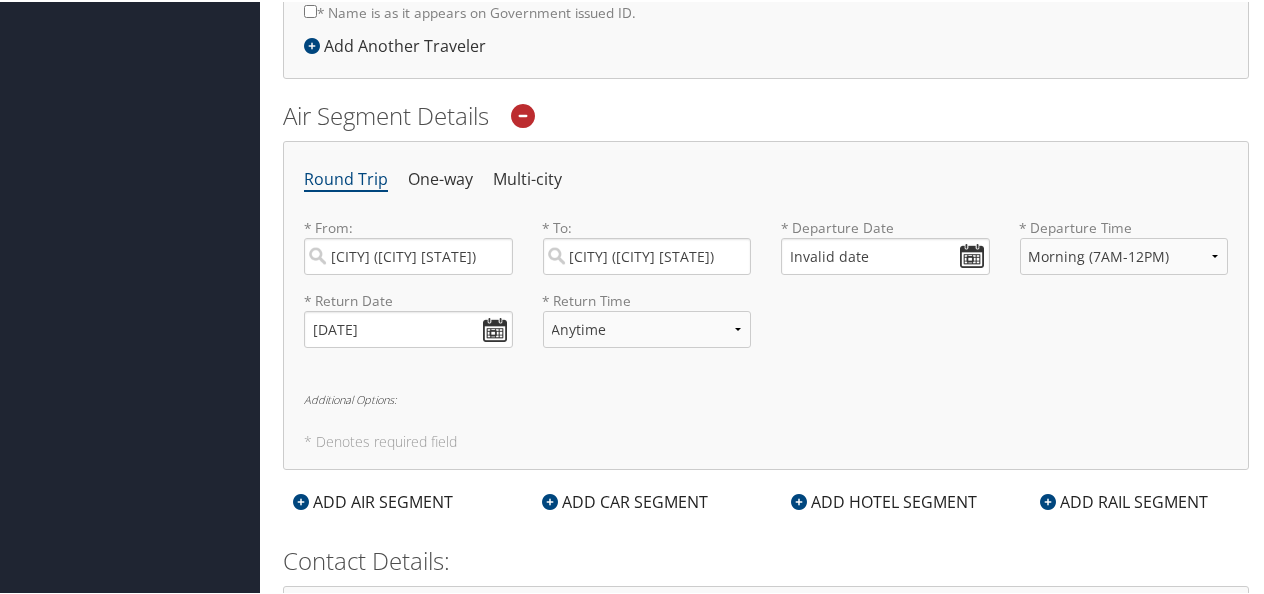 type 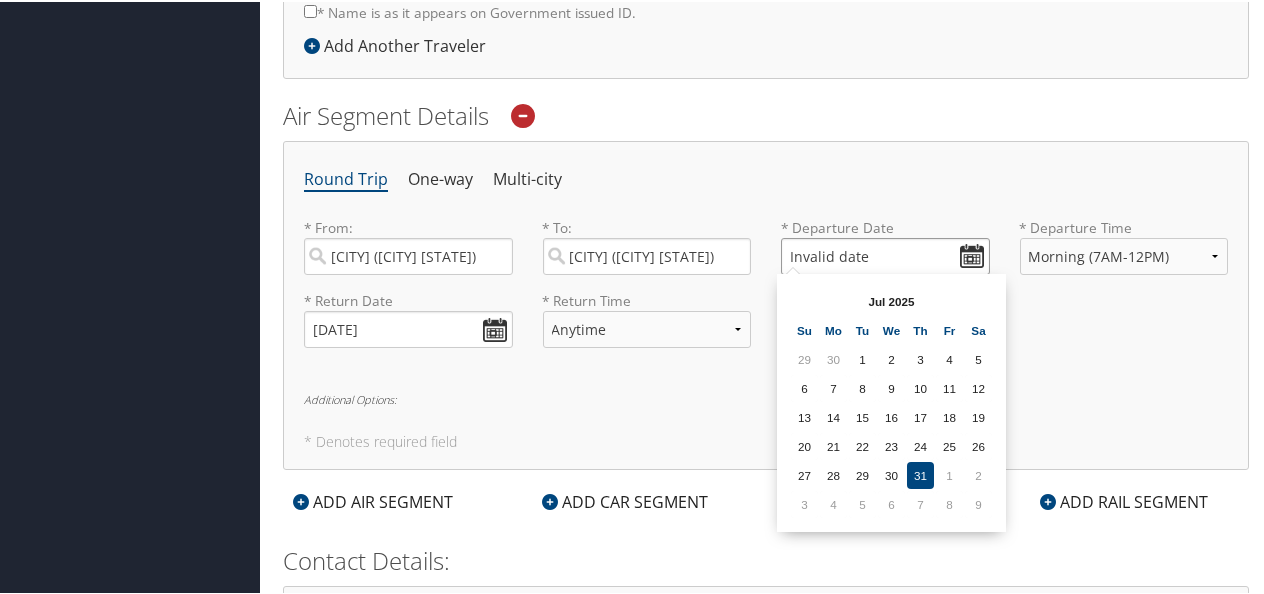 click on "Invalid date" at bounding box center [885, 254] 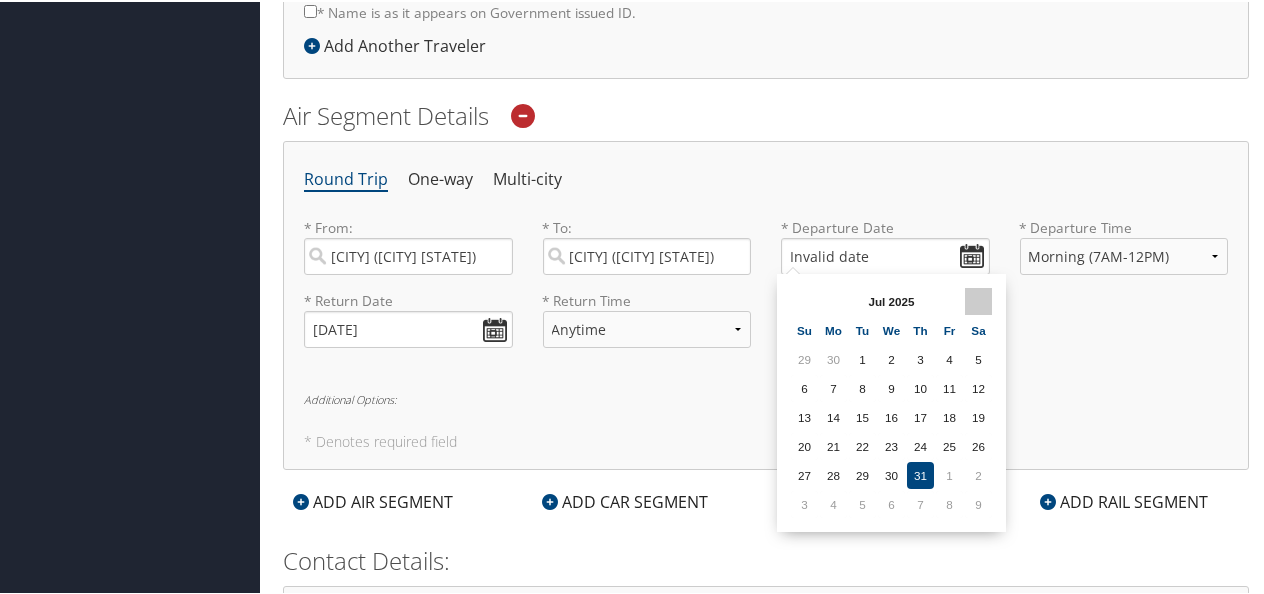 click at bounding box center [978, 299] 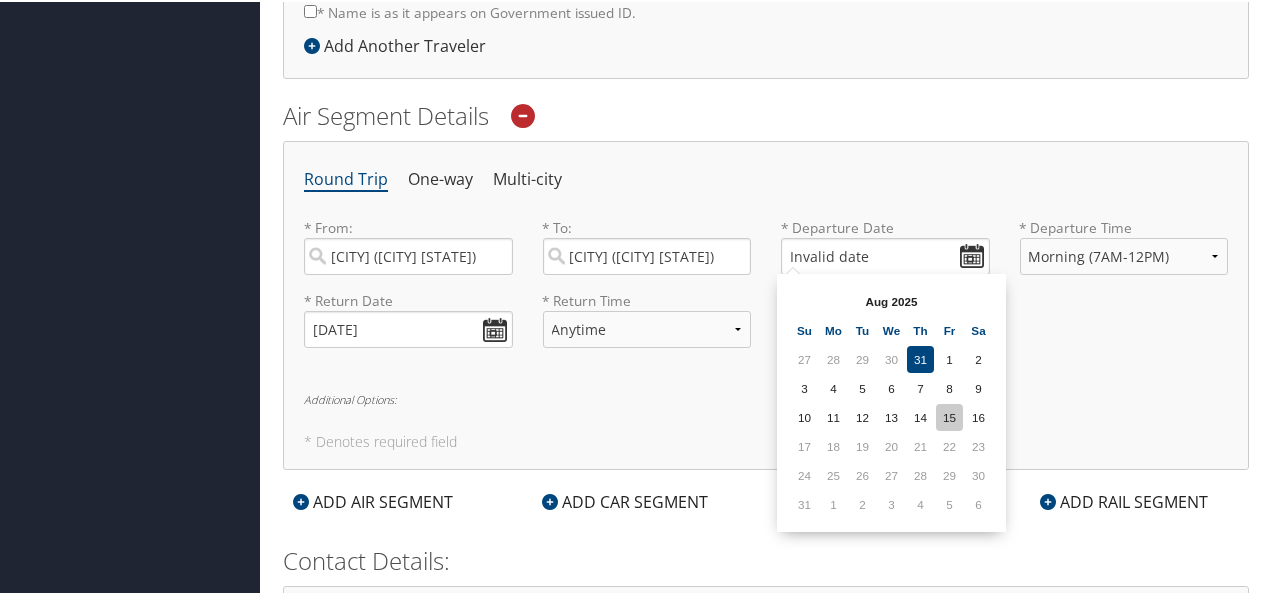 click on "15" at bounding box center (949, 415) 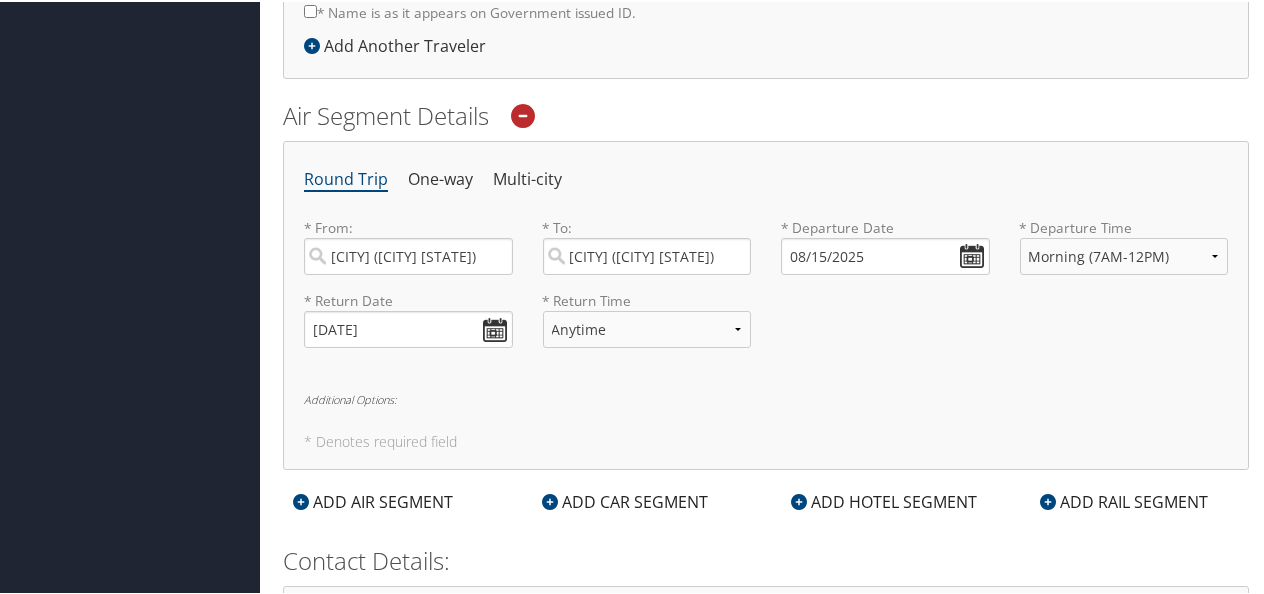 click on "Round Trip One-way Multi-city * From: [CITY] ([CITY] [STATE]) Required * To: [CITY] ([CITY] [STATE]) Required * Departure Date [DATE] Dates must be valid * Departure Time Anytime Early Morning (5AM-7AM) Morning (7AM-12PM) Afternoon (12PM-5PM) Evening (5PM-10PM) Red Eye (10PM-5AM)  12:00 AM   1:00 AM   2:00 AM   3:00 AM   4:00 AM   5:00 AM   6:00 AM   7:00 AM   8:00 AM   9:00 AM   10:00 AM   11:00 AM   12:00 PM (Noon)   1:00 PM   2:00 PM   3:00 PM   4:00 PM   5:00 PM   6:00 PM   7:00 PM   8:00 PM   9:00 PM   10:00 PM   11:00 PM  Required * Return Date [DATE] Dates must be valid * Return Time Anytime Early Morning (5AM-7AM) Morning (7AM-12PM) Afternoon (12PM-5PM) Evening (5PM-10PM) Red Eye (10PM-5AM)  12:00 AM   1:00 AM   2:00 AM   3:00 AM   4:00 AM   5:00 AM   6:00 AM   7:00 AM   8:00 AM   9:00 AM   10:00 AM   11:00 AM   12:00 PM (Noon)   1:00 PM   2:00 PM   3:00 PM   4:00 PM   5:00 PM   6:00 PM   7:00 PM   8:00 PM   9:00 PM   10:00 PM   11:00 PM  Required   Additional Options: * Denotes required field" at bounding box center [766, 303] 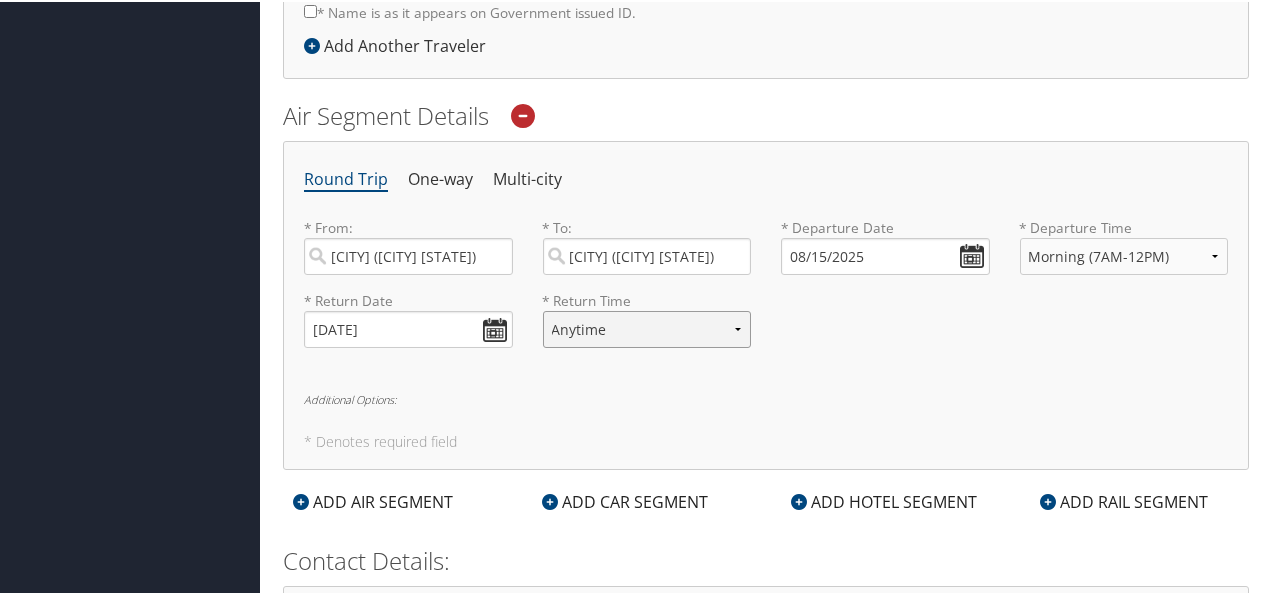 click on "Anytime Early Morning (5AM-7AM) Morning (7AM-12PM) Afternoon (12PM-5PM) Evening (5PM-10PM) Red Eye (10PM-5AM)  12:00 AM   1:00 AM   2:00 AM   3:00 AM   4:00 AM   5:00 AM   6:00 AM   7:00 AM   8:00 AM   9:00 AM   10:00 AM   11:00 AM   12:00 PM (Noon)   1:00 PM   2:00 PM   3:00 PM   4:00 PM   5:00 PM   6:00 PM   7:00 PM   8:00 PM   9:00 PM   10:00 PM   11:00 PM" at bounding box center (647, 327) 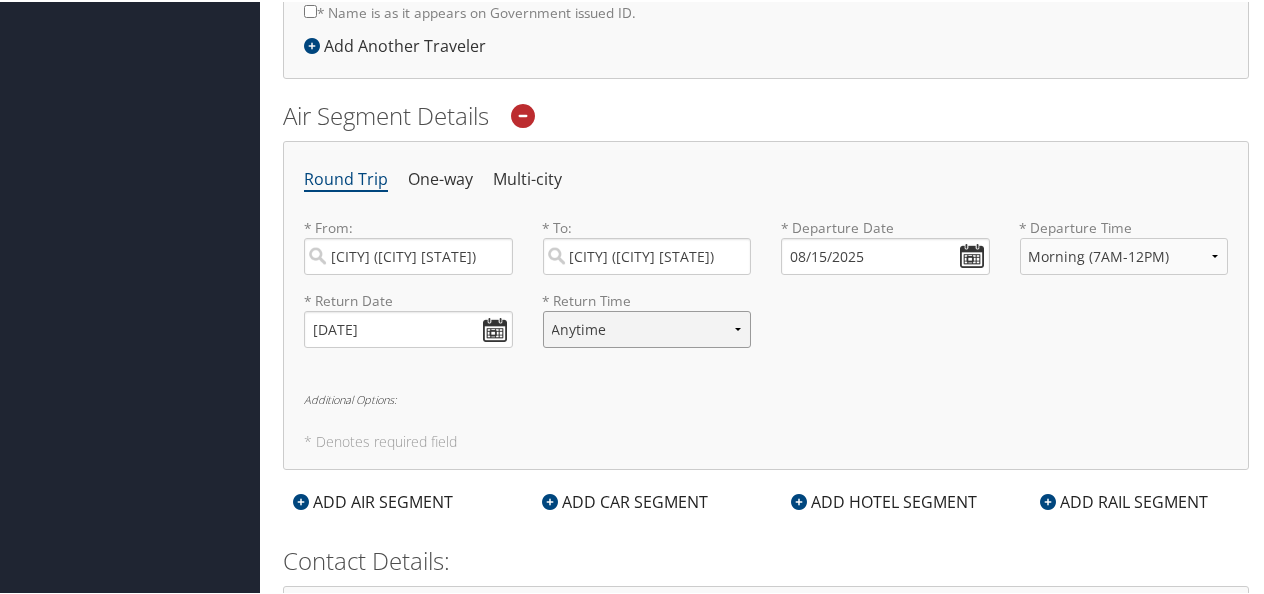 select on "12PM-5PM" 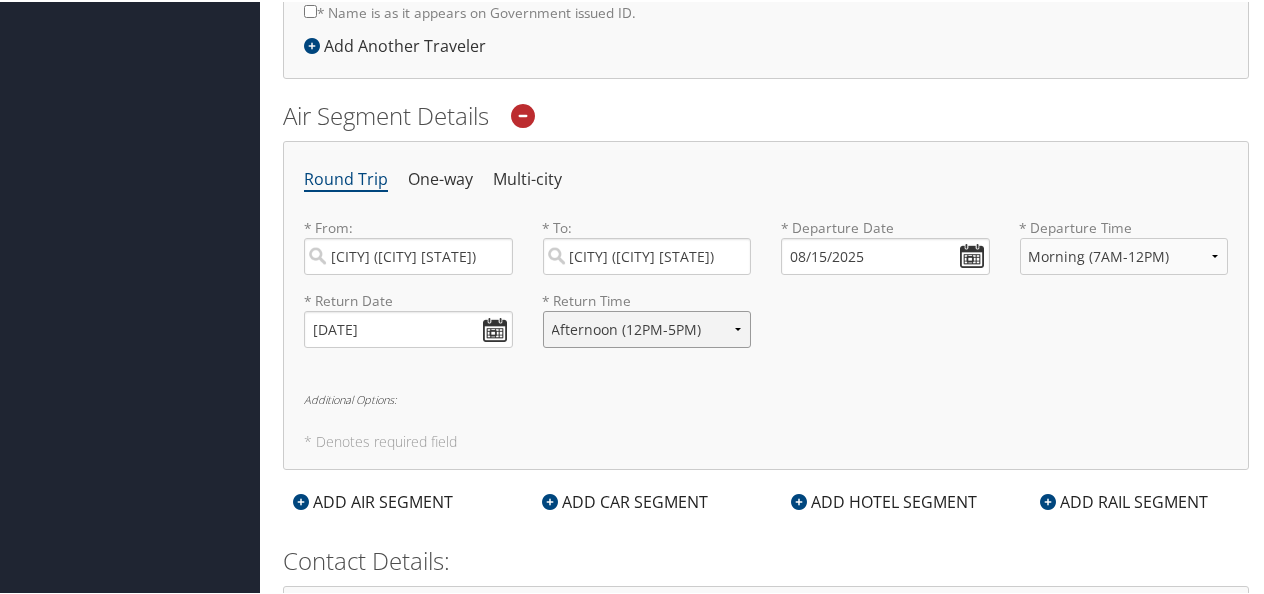 click on "Anytime Early Morning (5AM-7AM) Morning (7AM-12PM) Afternoon (12PM-5PM) Evening (5PM-10PM) Red Eye (10PM-5AM)  12:00 AM   1:00 AM   2:00 AM   3:00 AM   4:00 AM   5:00 AM   6:00 AM   7:00 AM   8:00 AM   9:00 AM   10:00 AM   11:00 AM   12:00 PM (Noon)   1:00 PM   2:00 PM   3:00 PM   4:00 PM   5:00 PM   6:00 PM   7:00 PM   8:00 PM   9:00 PM   10:00 PM   11:00 PM" at bounding box center [647, 327] 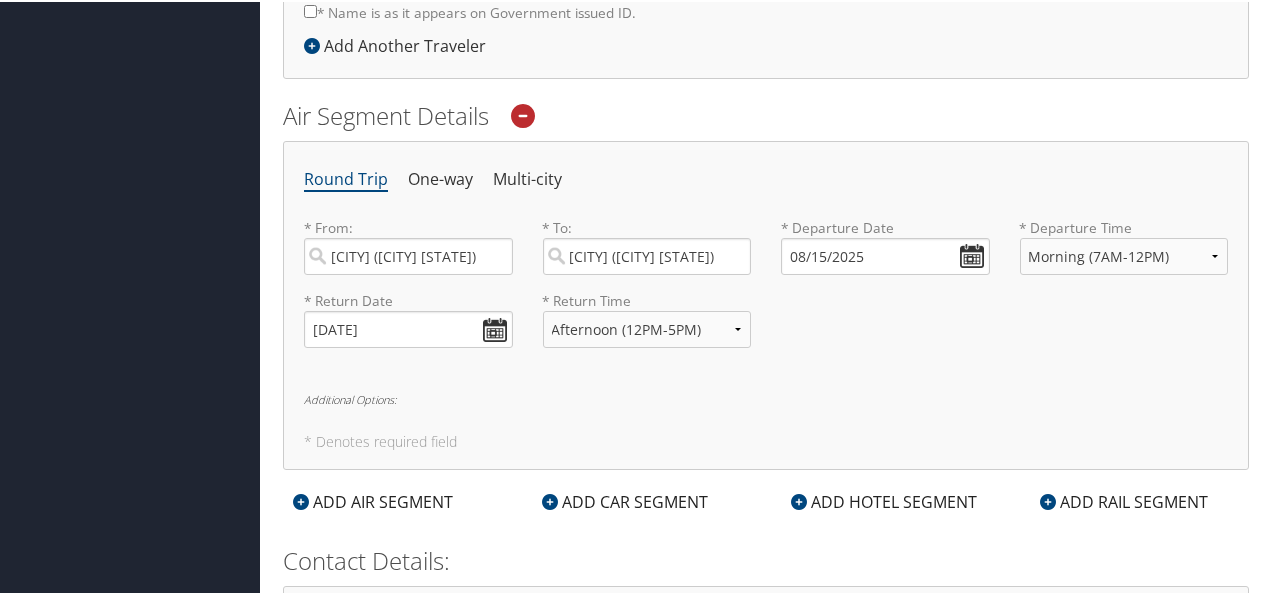 click on "Round Trip One-way Multi-city * From: [CITY] ([CITY] [STATE]) Required * To: [CITY] ([CITY] [STATE]) Required * Departure Date [DATE] Dates must be valid * Departure Time Anytime Early Morning (5AM-7AM) Morning (7AM-12PM) Afternoon (12PM-5PM) Evening (5PM-10PM) Red Eye (10PM-5AM)  12:00 AM   1:00 AM   2:00 AM   3:00 AM   4:00 AM   5:00 AM   6:00 AM   7:00 AM   8:00 AM   9:00 AM   10:00 AM   11:00 AM   12:00 PM (Noon)   1:00 PM   2:00 PM   3:00 PM   4:00 PM   5:00 PM   6:00 PM   7:00 PM   8:00 PM   9:00 PM   10:00 PM   11:00 PM  Required * Return Date [DATE] Dates must be valid * Return Time Anytime Early Morning (5AM-7AM) Morning (7AM-12PM) Afternoon (12PM-5PM) Evening (5PM-10PM) Red Eye (10PM-5AM)  12:00 AM   1:00 AM   2:00 AM   3:00 AM   4:00 AM   5:00 AM   6:00 AM   7:00 AM   8:00 AM   9:00 AM   10:00 AM   11:00 AM   12:00 PM (Noon)   1:00 PM   2:00 PM   3:00 PM   4:00 PM   5:00 PM   6:00 PM   7:00 PM   8:00 PM   9:00 PM   10:00 PM   11:00 PM  Required   Additional Options: * Denotes required field" at bounding box center [766, 303] 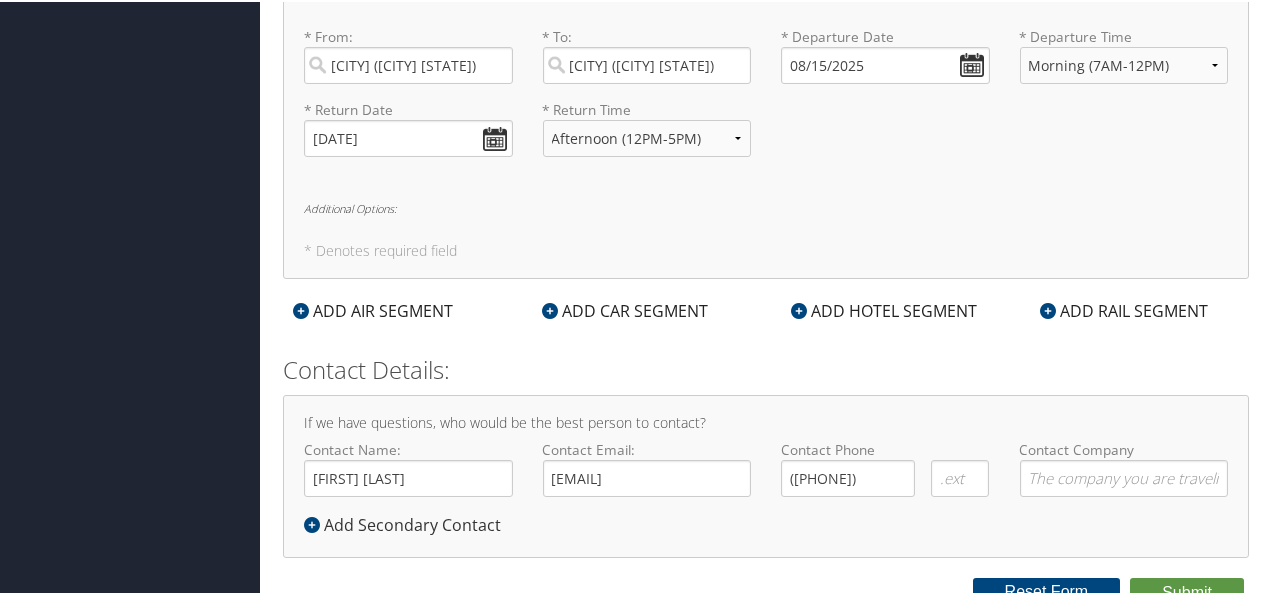 scroll, scrollTop: 787, scrollLeft: 0, axis: vertical 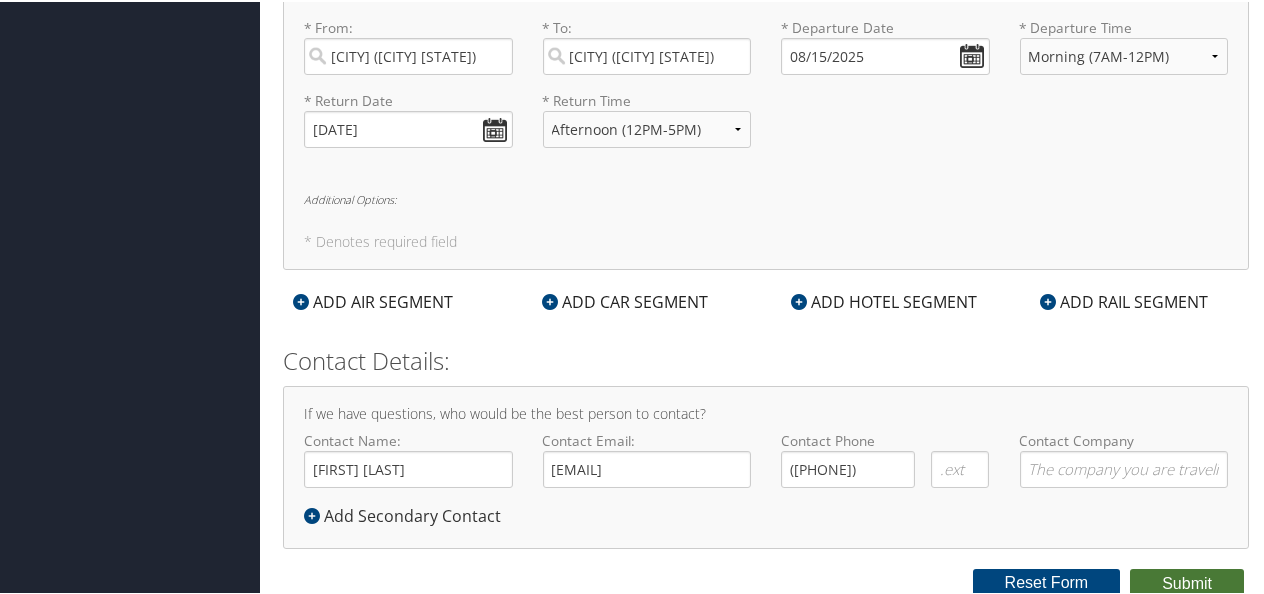 click on "Submit" at bounding box center [1187, 582] 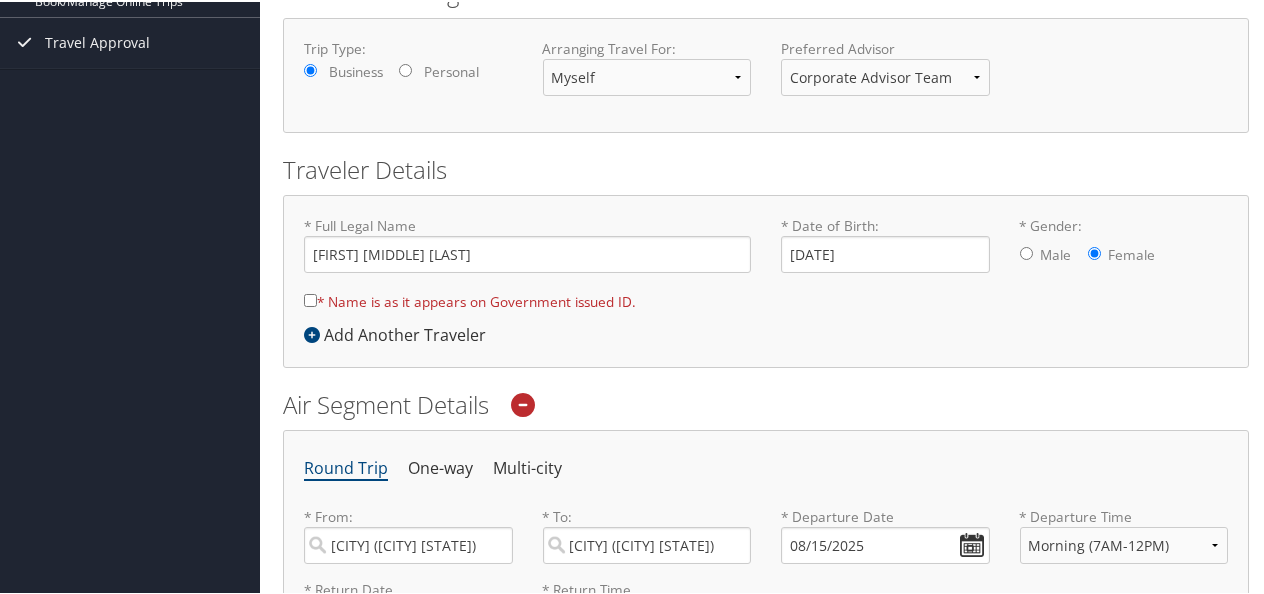 click on "* Name is as it appears on Government issued ID." at bounding box center [310, 298] 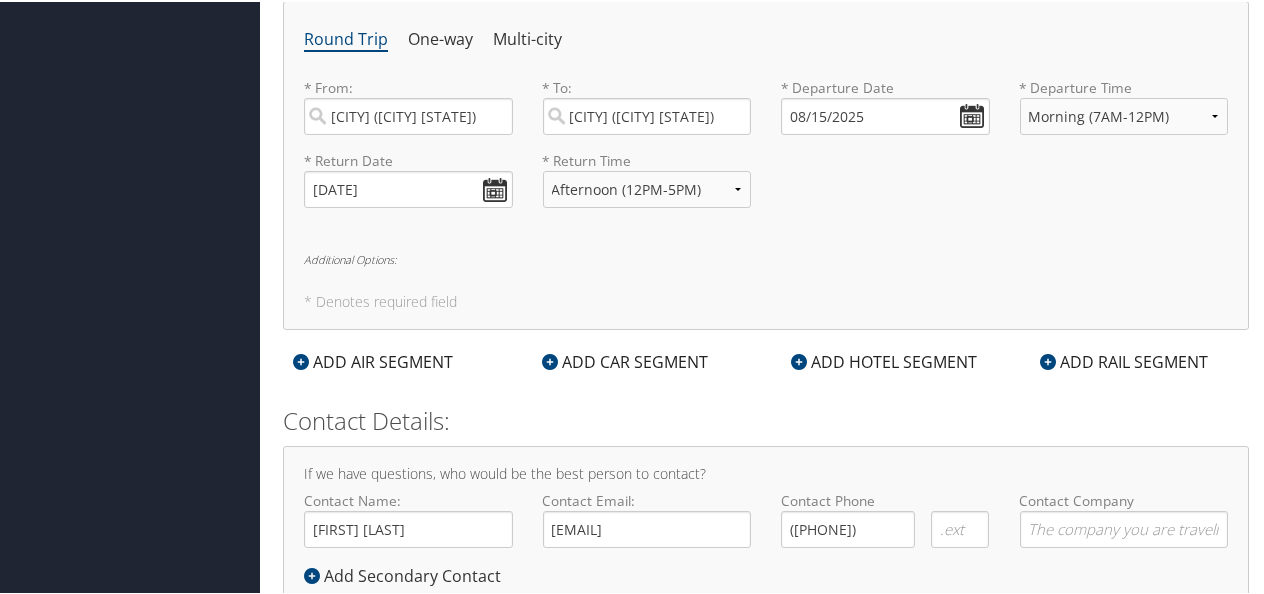 scroll, scrollTop: 787, scrollLeft: 0, axis: vertical 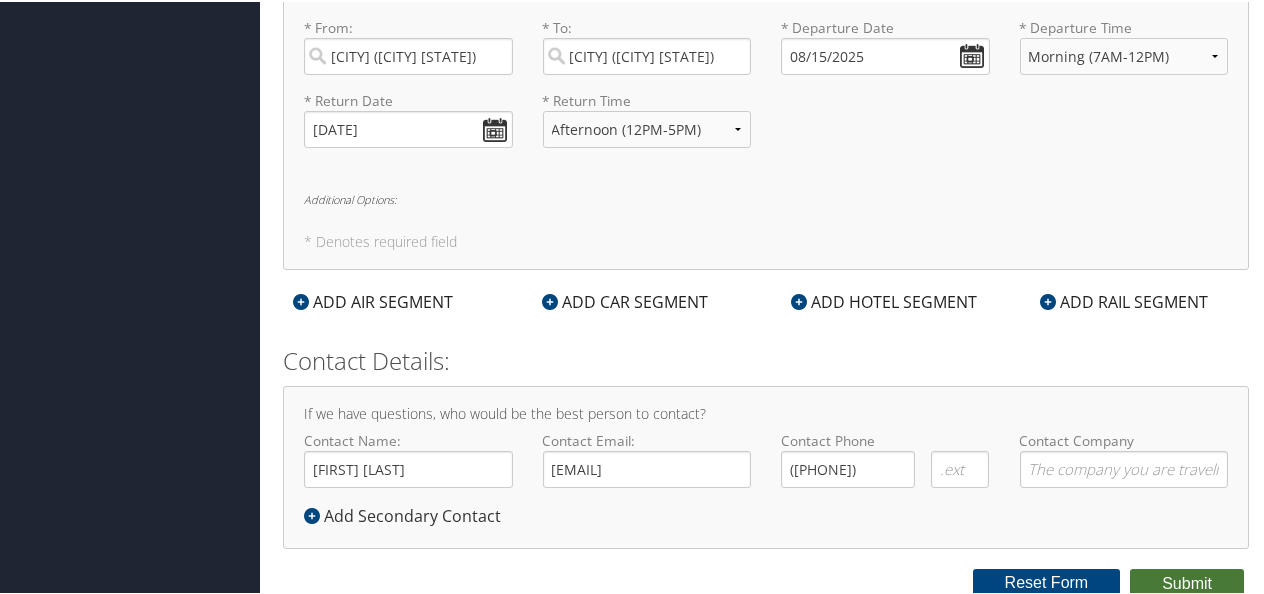 click on "Submit" at bounding box center (1187, 582) 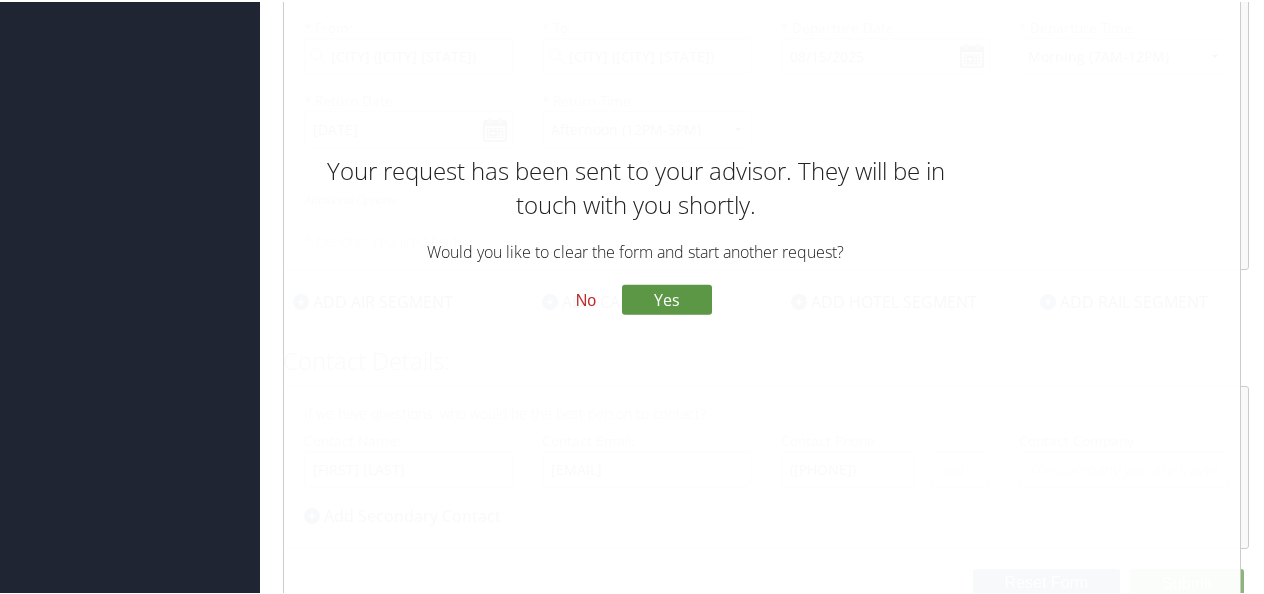click on "No" at bounding box center (586, 298) 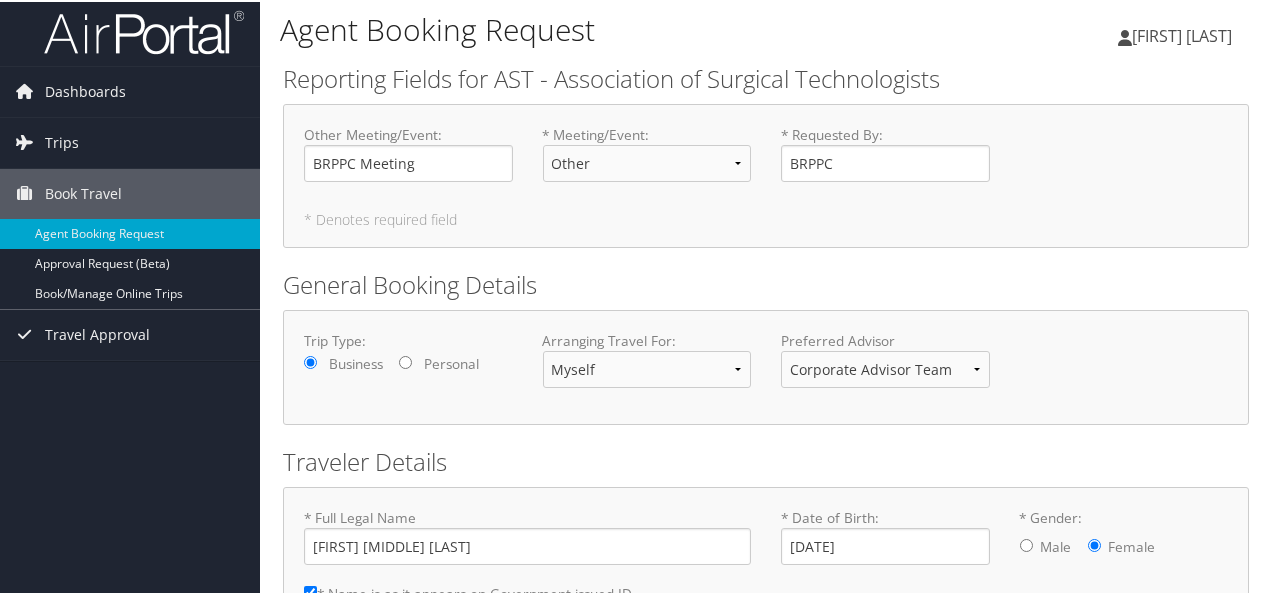 scroll, scrollTop: 0, scrollLeft: 0, axis: both 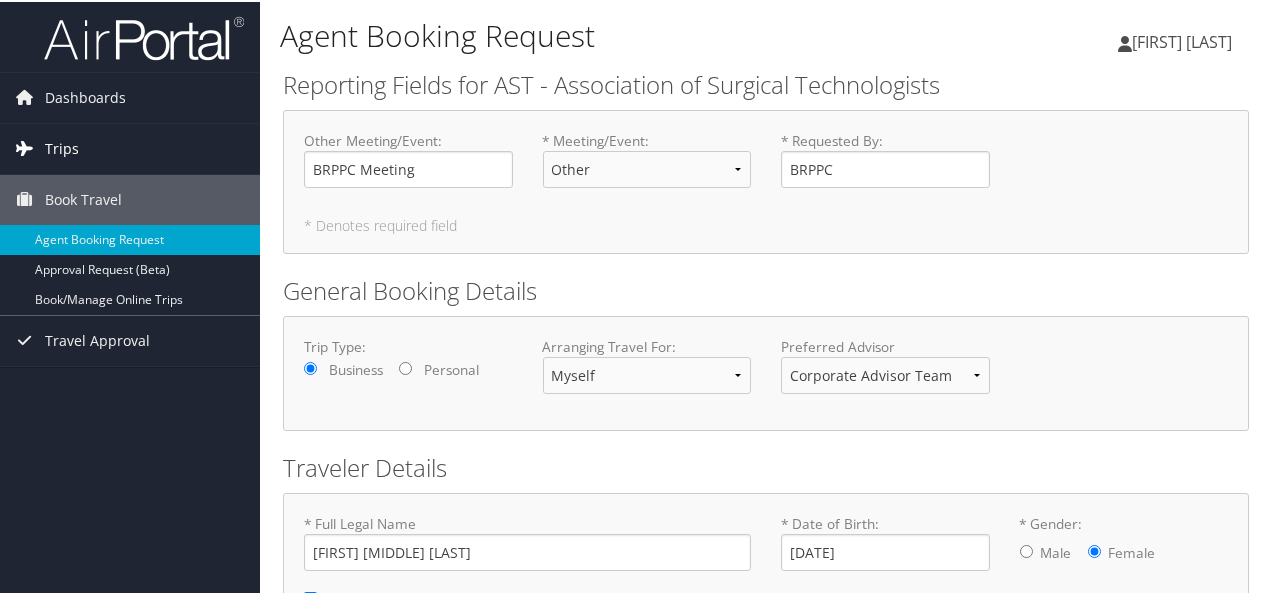 click on "Trips" at bounding box center (62, 147) 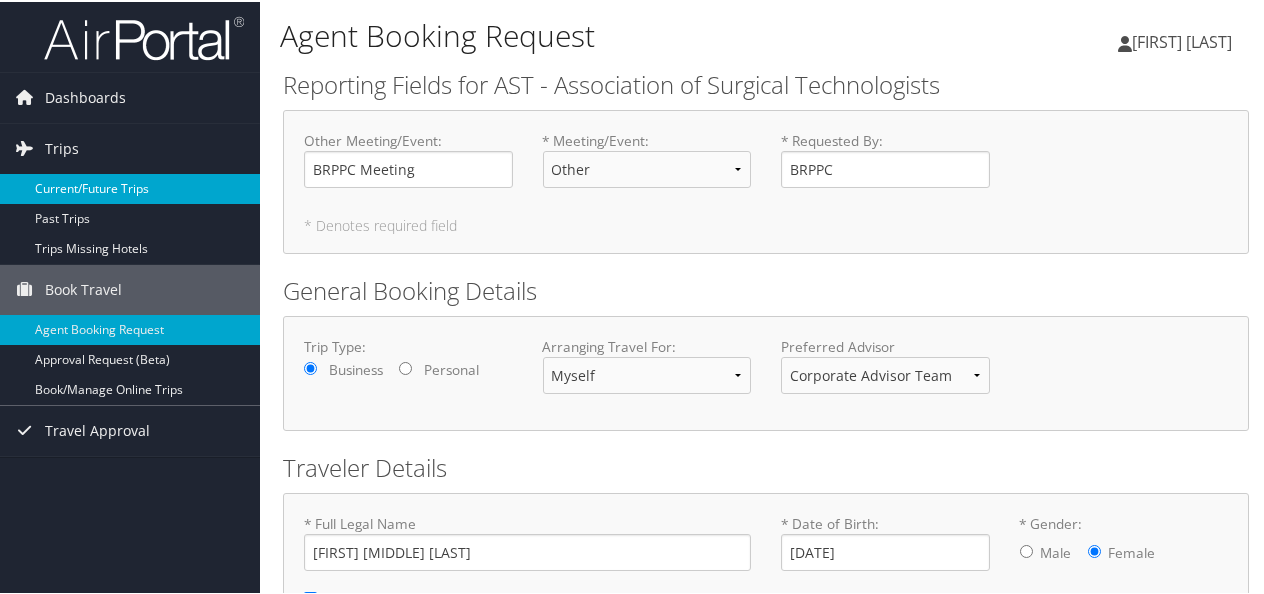 click on "Current/Future Trips" at bounding box center [130, 187] 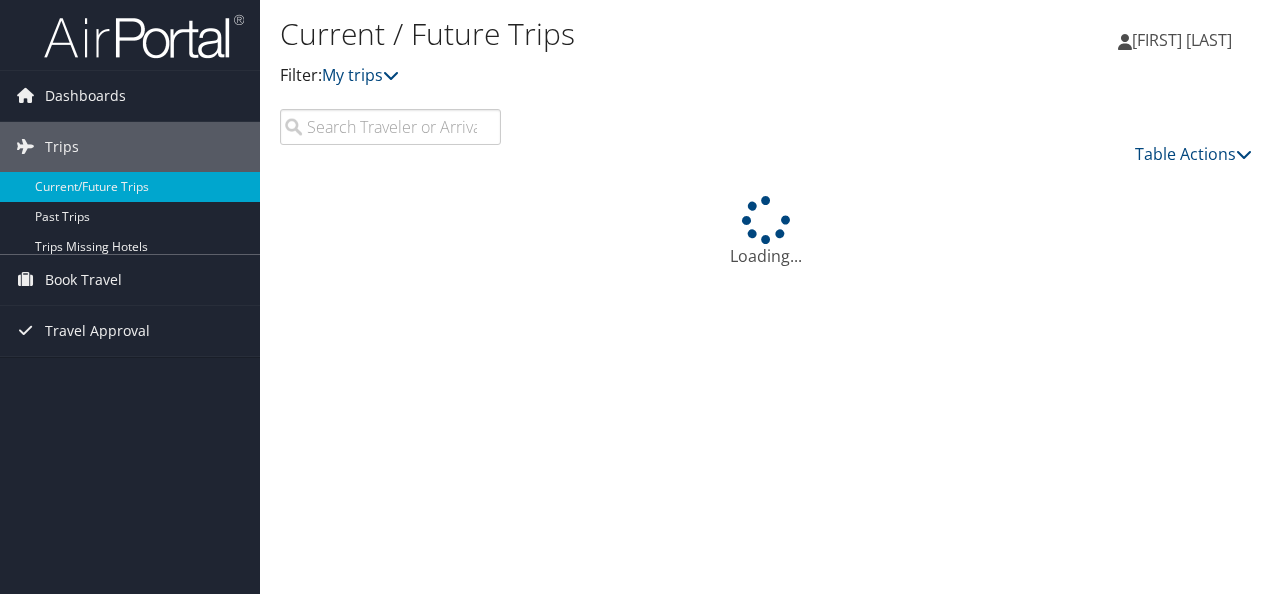 scroll, scrollTop: 0, scrollLeft: 0, axis: both 